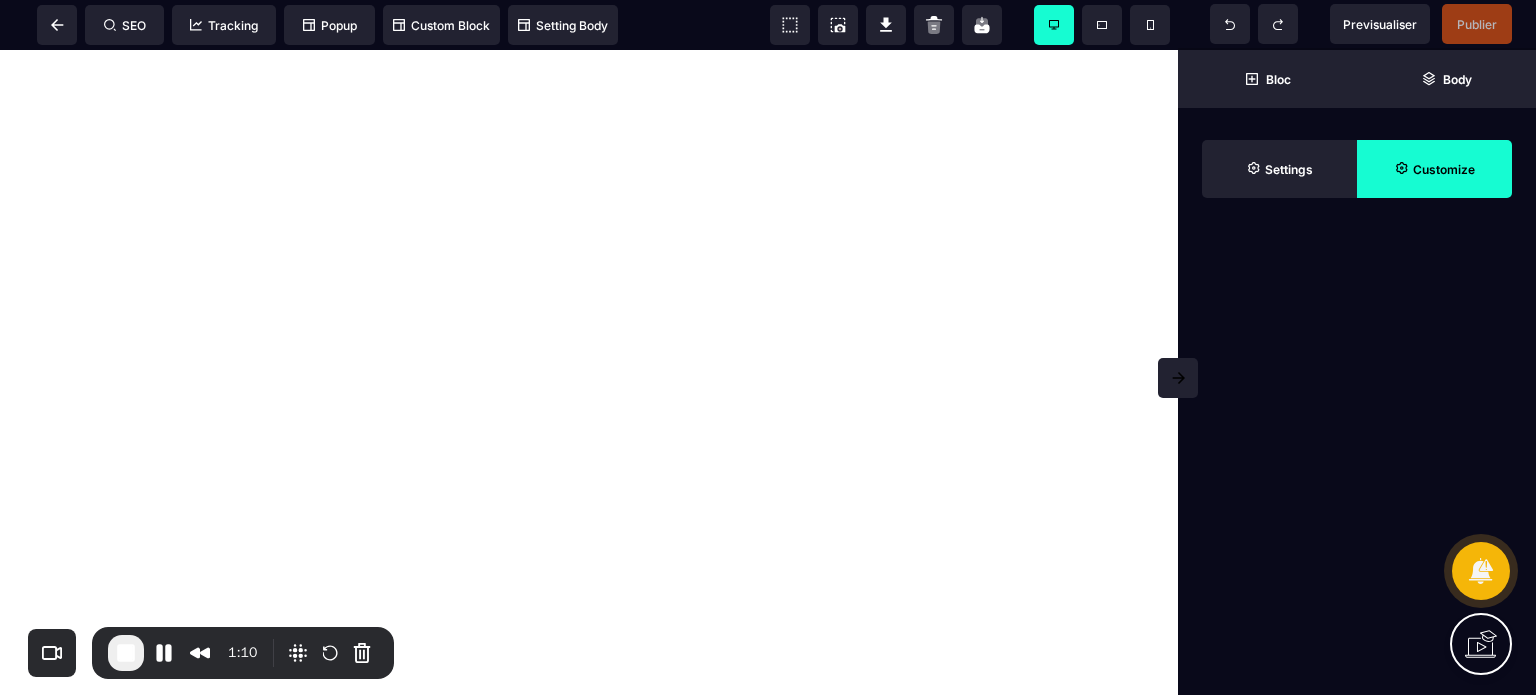 scroll, scrollTop: 0, scrollLeft: 0, axis: both 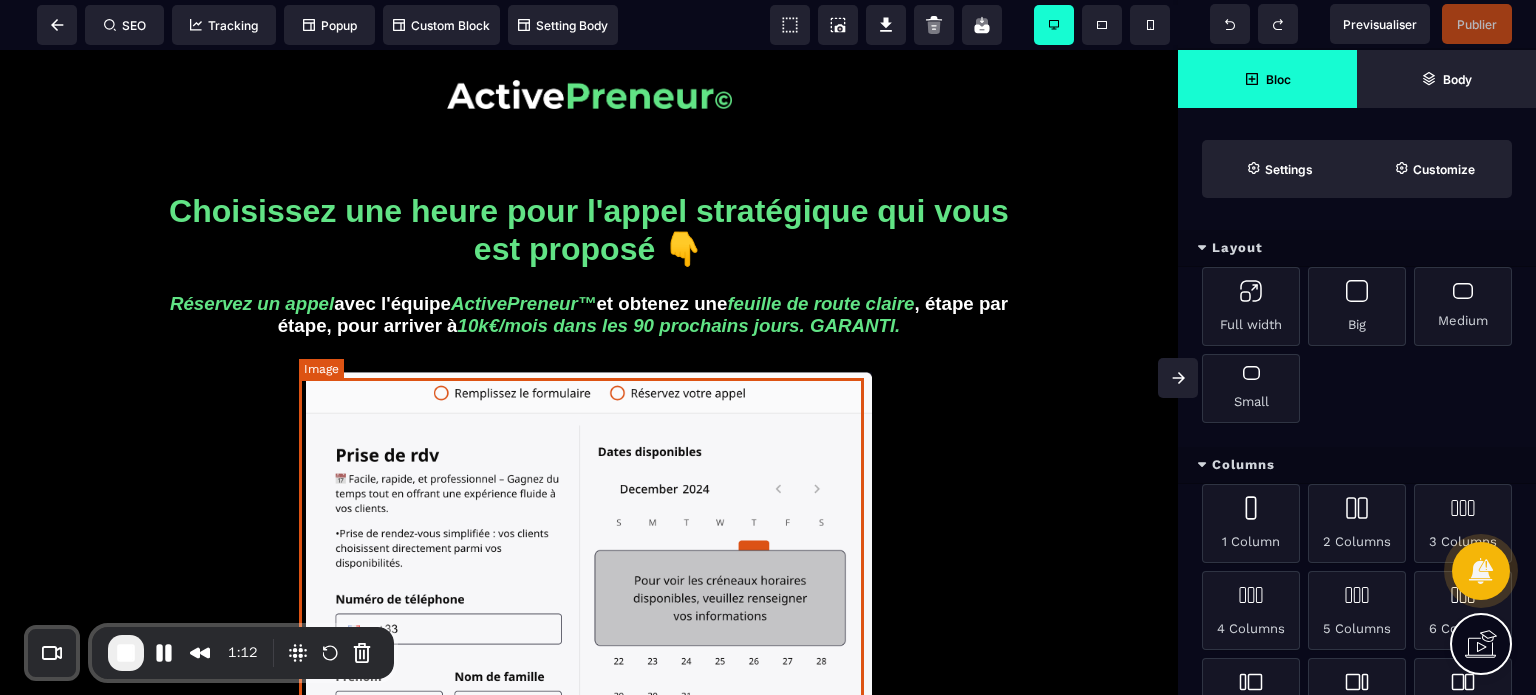 click at bounding box center [589, 614] 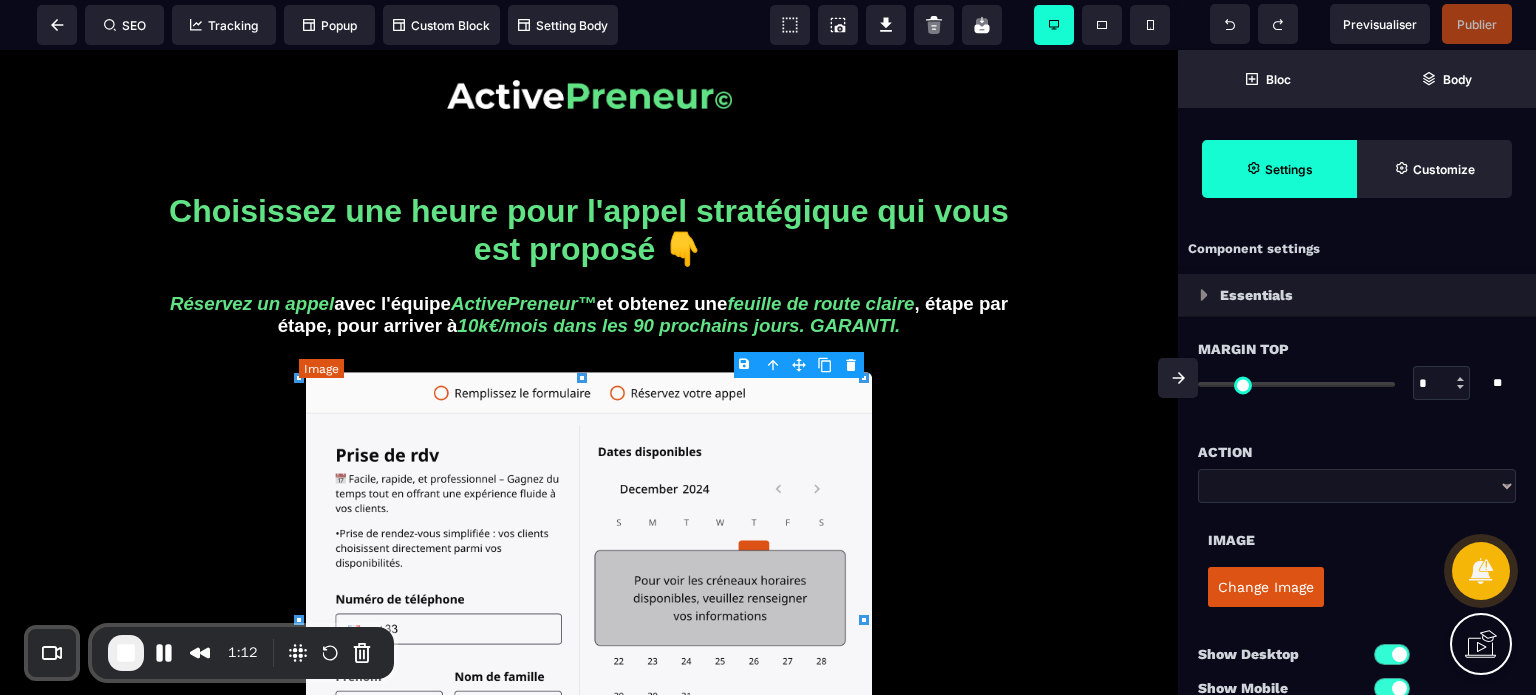 type on "*" 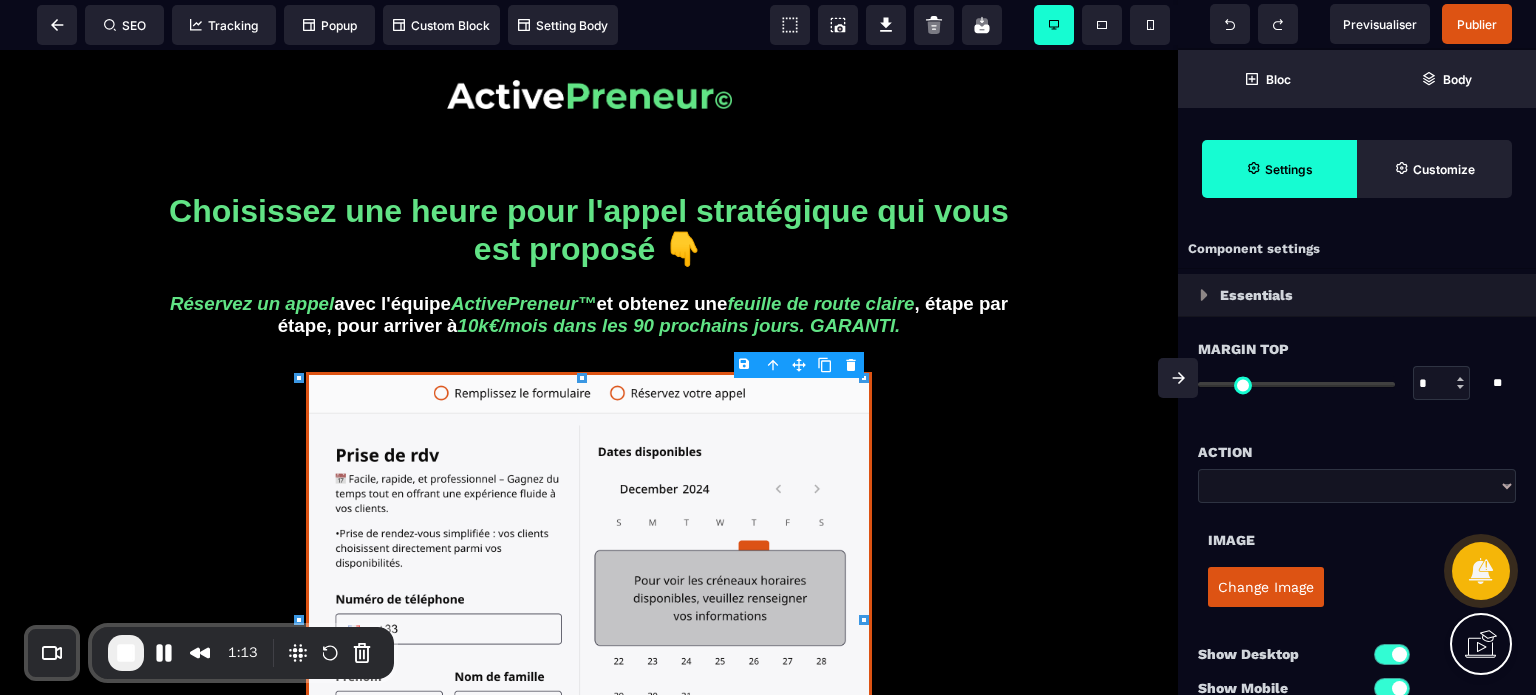 click on "B I U S
A *******
Column
SEO
Tracking" at bounding box center [768, 347] 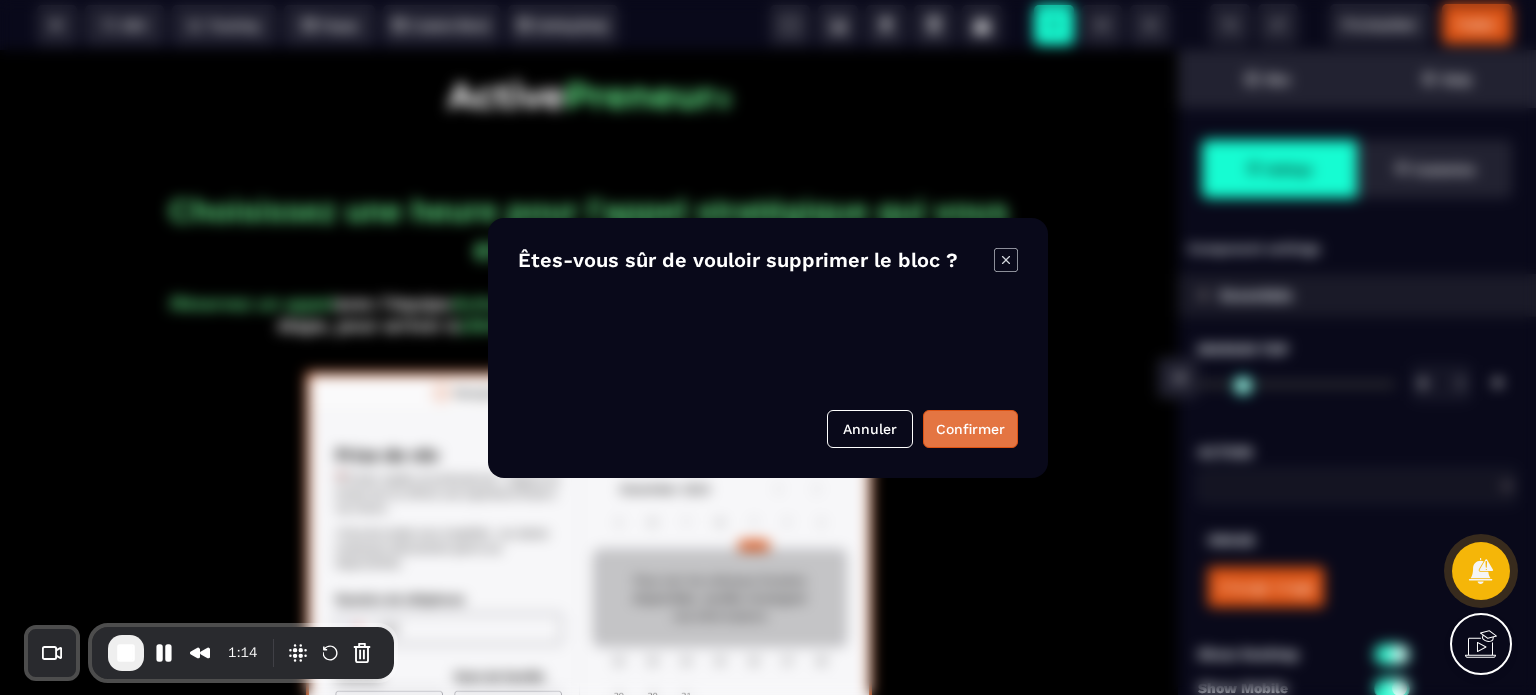 click on "Confirmer" at bounding box center [970, 429] 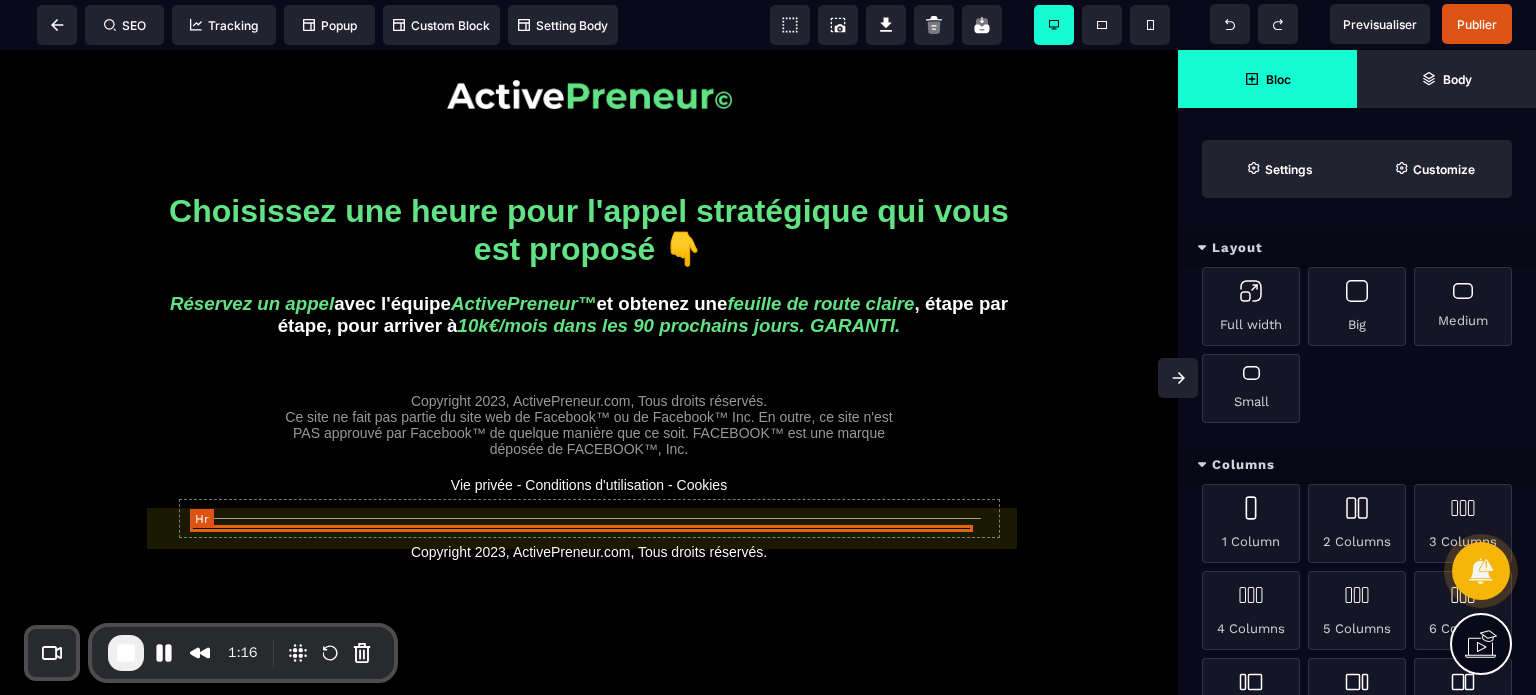 click at bounding box center [589, 518] 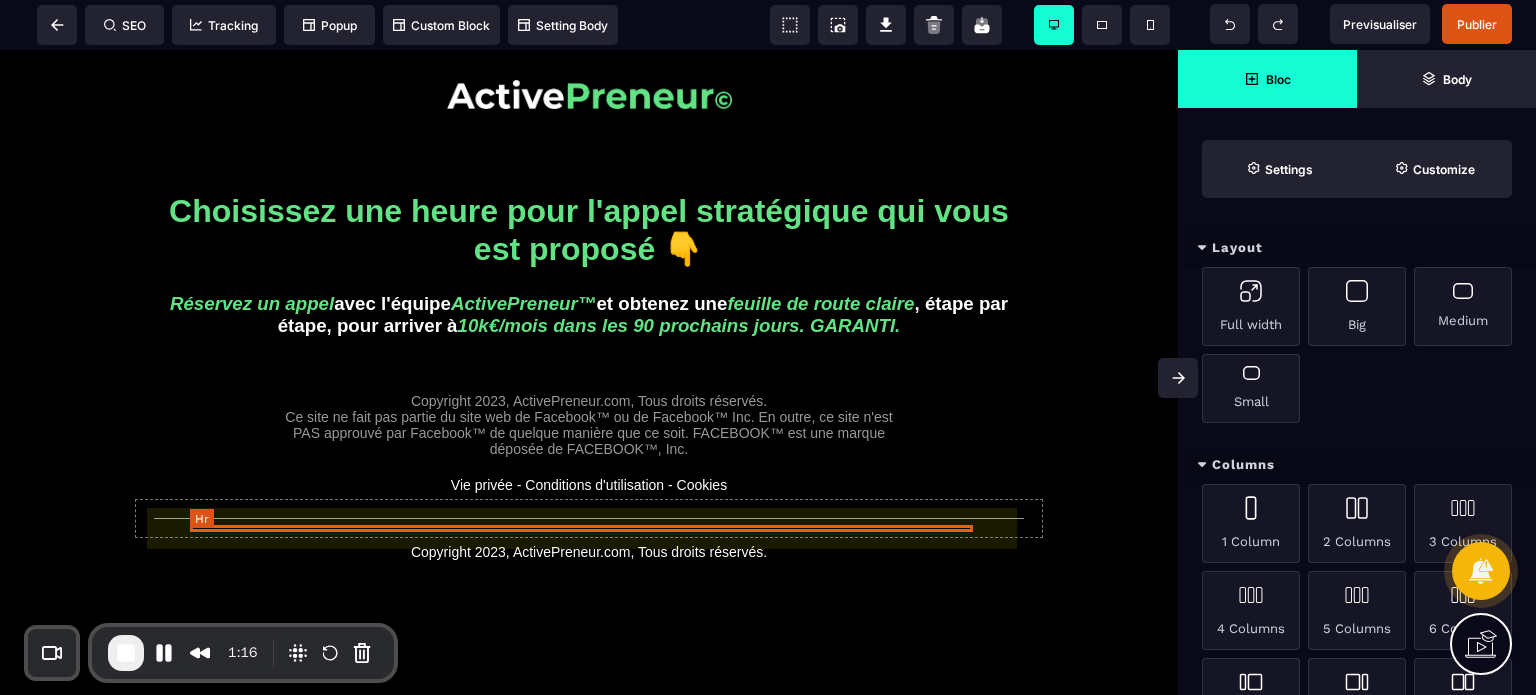 select on "**" 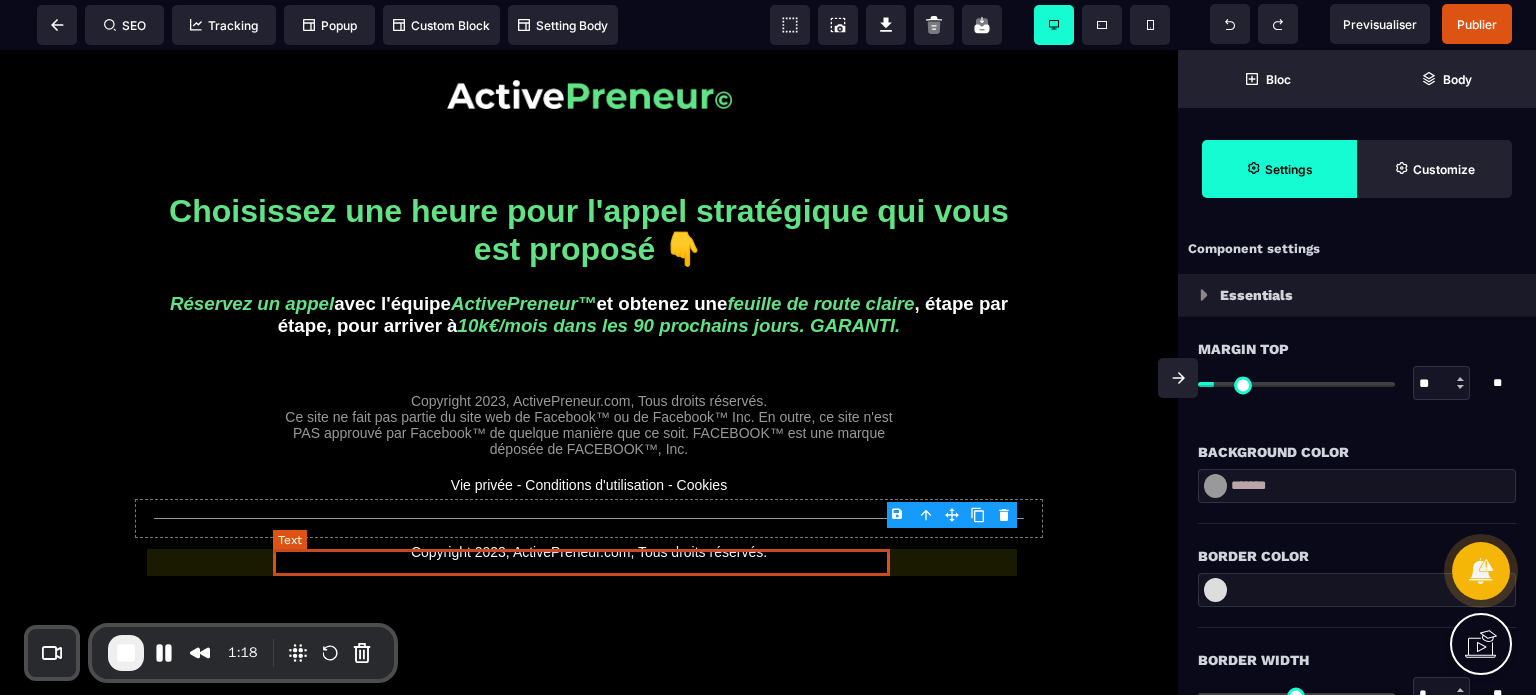 click on "Copyright 2023, ActivePreneur.com, Tous droits réservés." at bounding box center (589, 552) 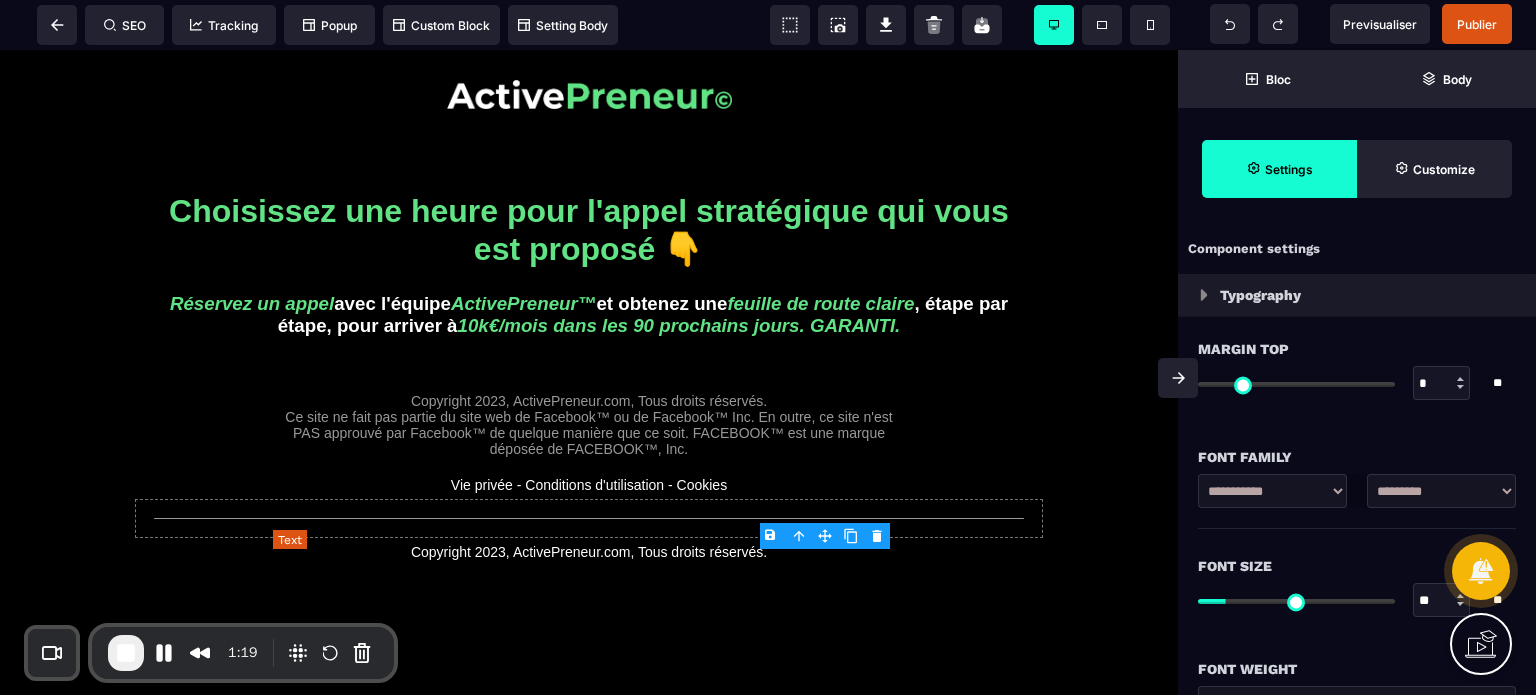type on "*" 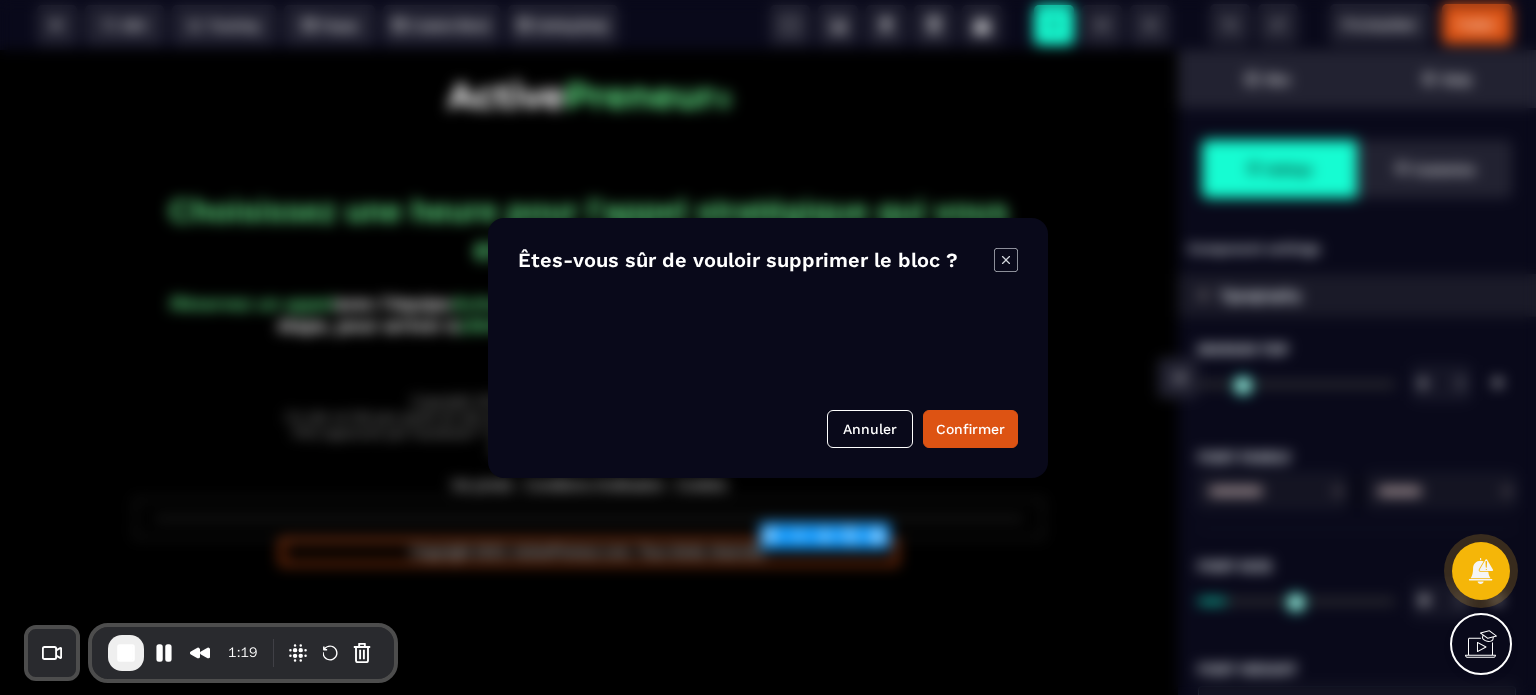 click on "B I U S
A *******
Text
SEO
Tracking
Popup" at bounding box center (768, 347) 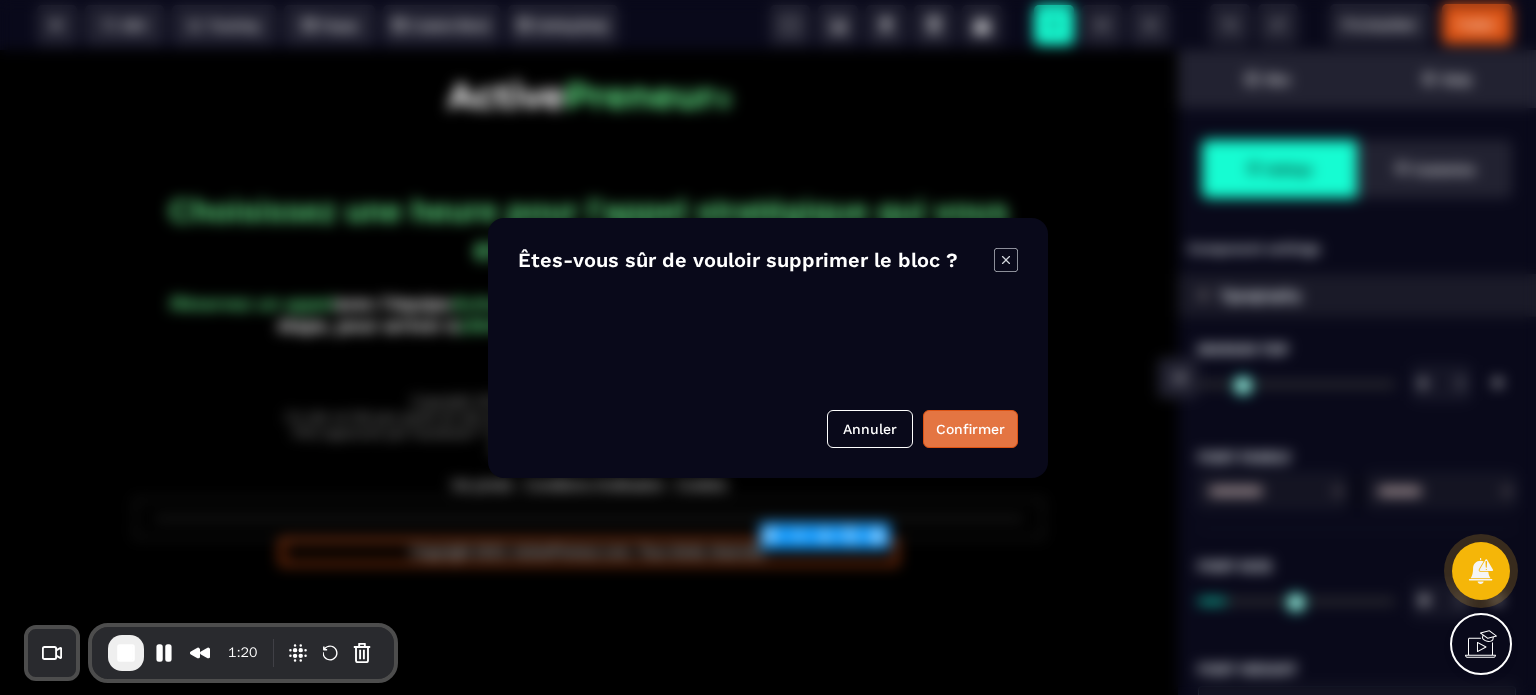 click on "Confirmer" at bounding box center [970, 429] 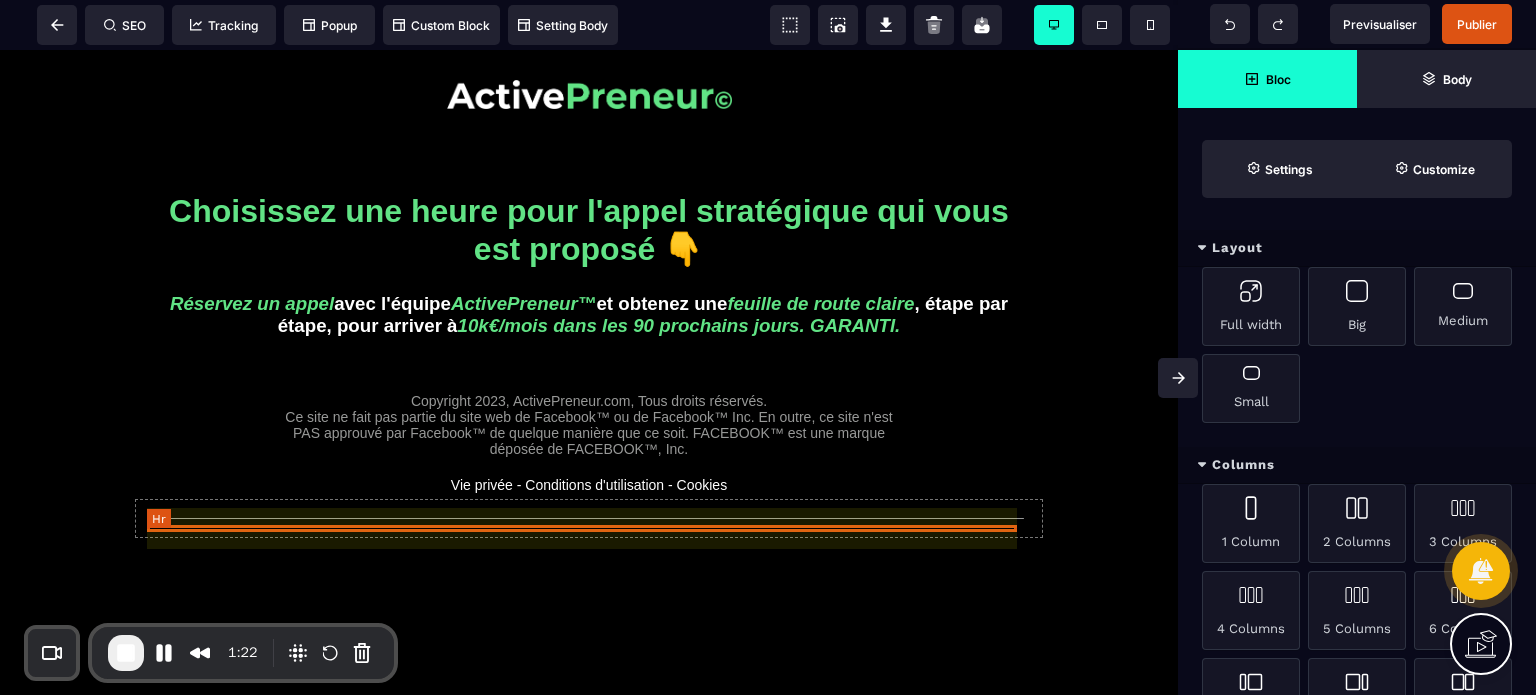 click at bounding box center [589, 518] 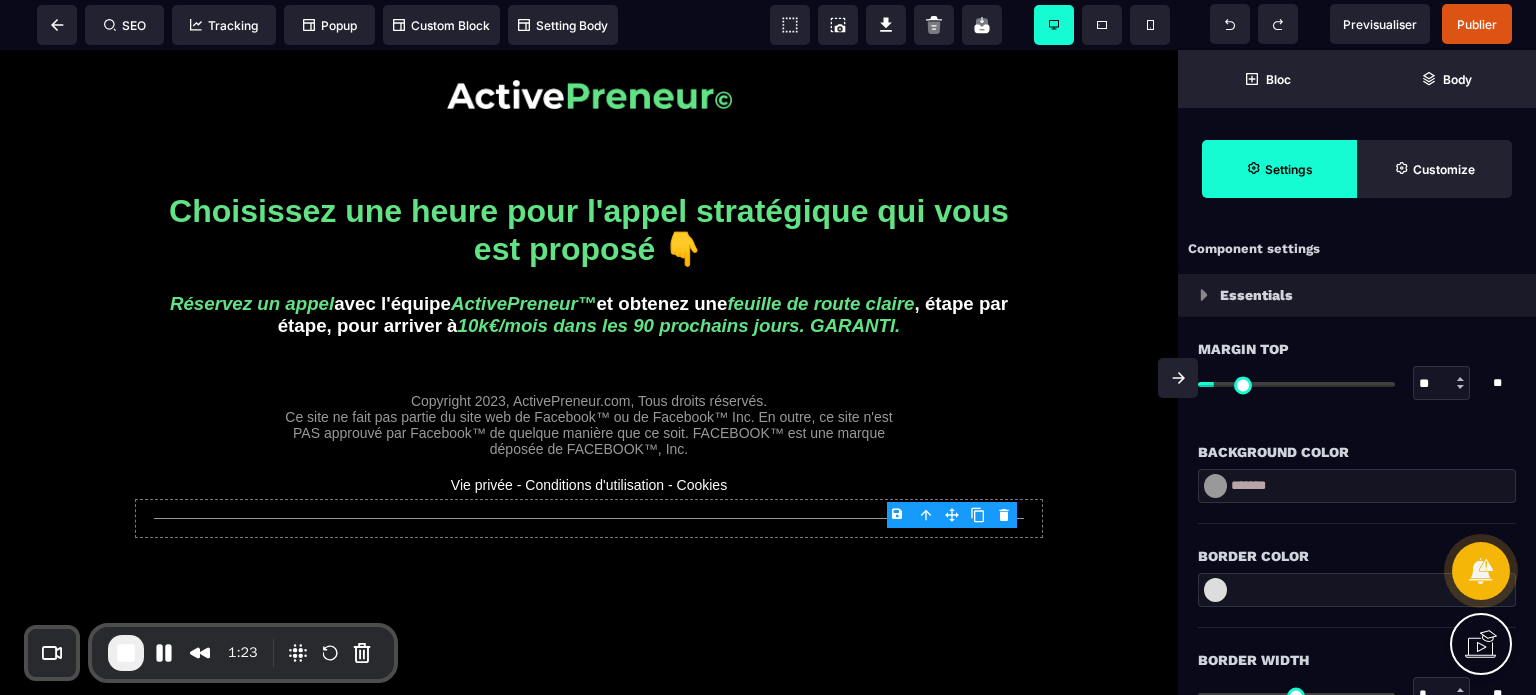 click on "B I U S
A *******
Column
SEO
Tracking" at bounding box center (768, 347) 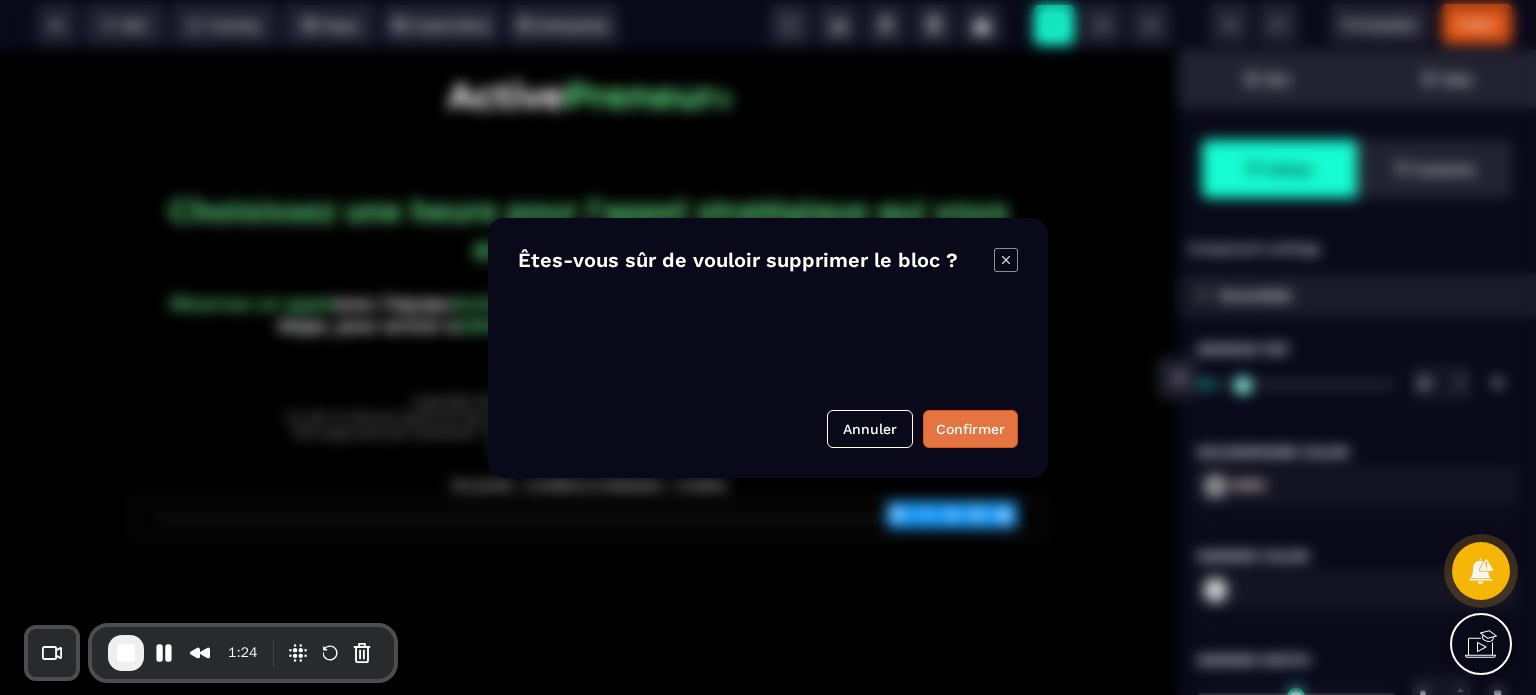 click on "Confirmer" at bounding box center (970, 429) 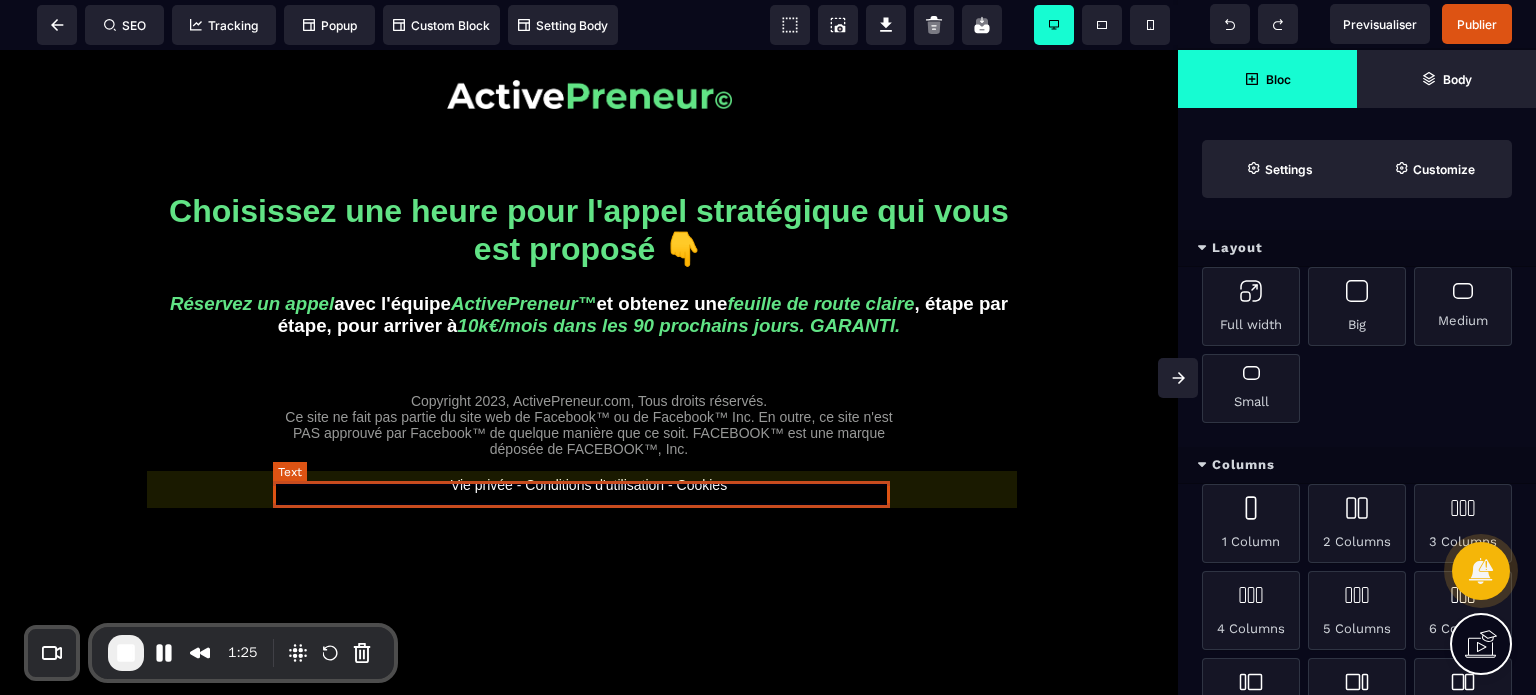 click on "Vie privée - Conditions d'utilisation - Cookies" at bounding box center [589, 485] 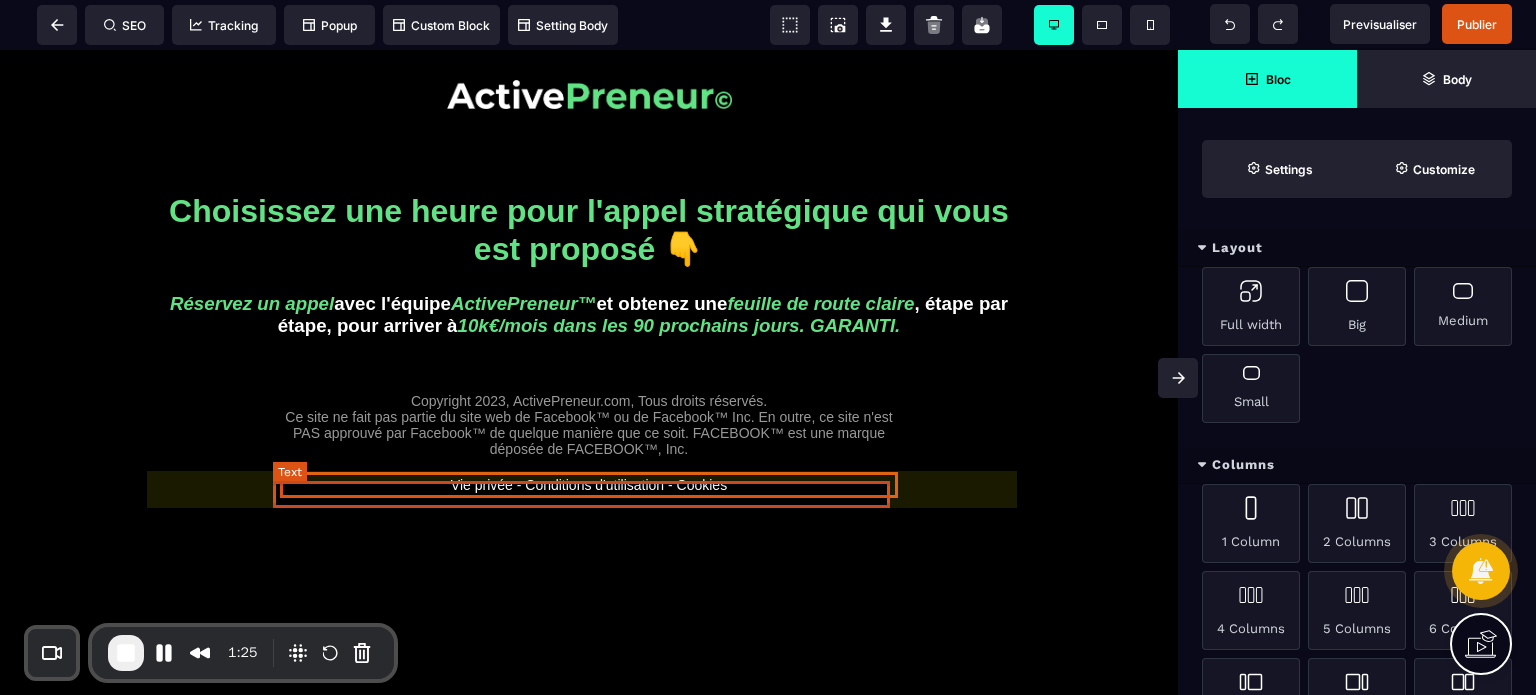 select on "***" 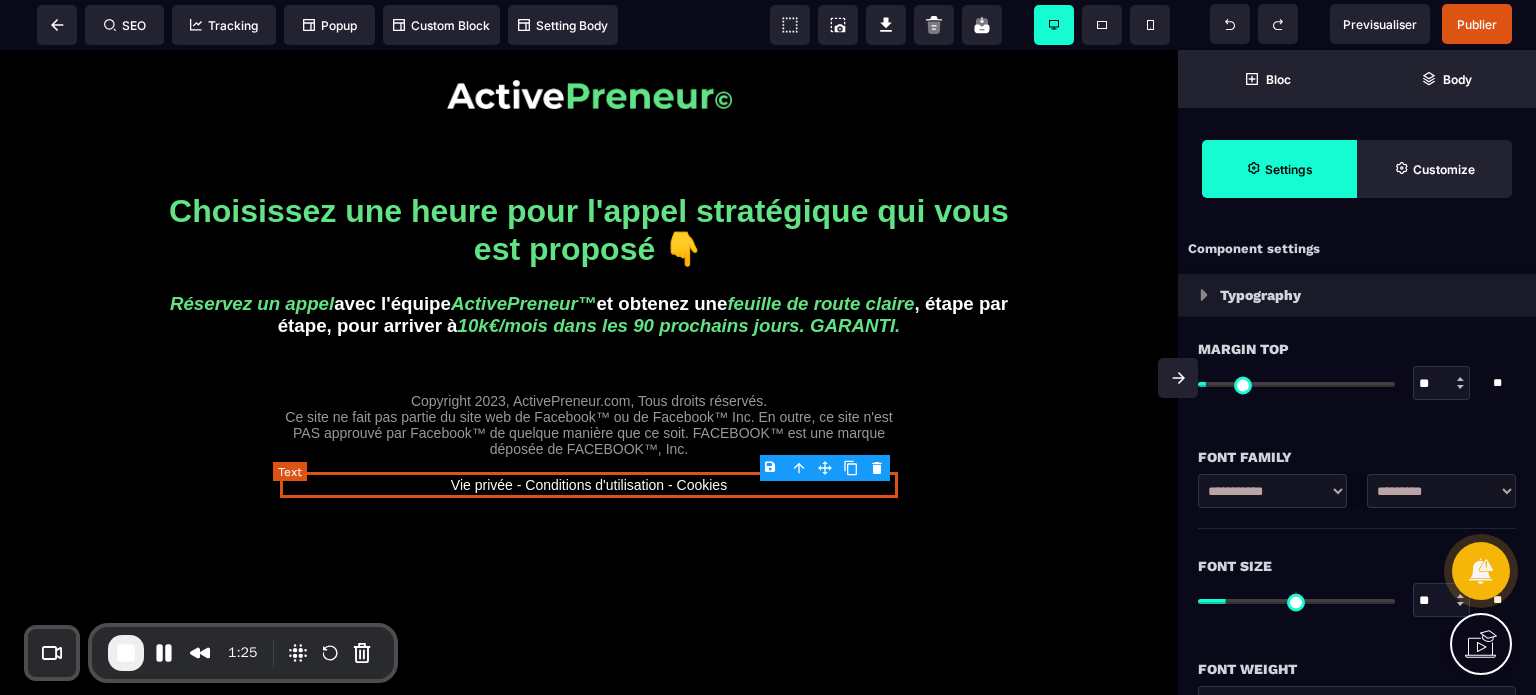 type on "*" 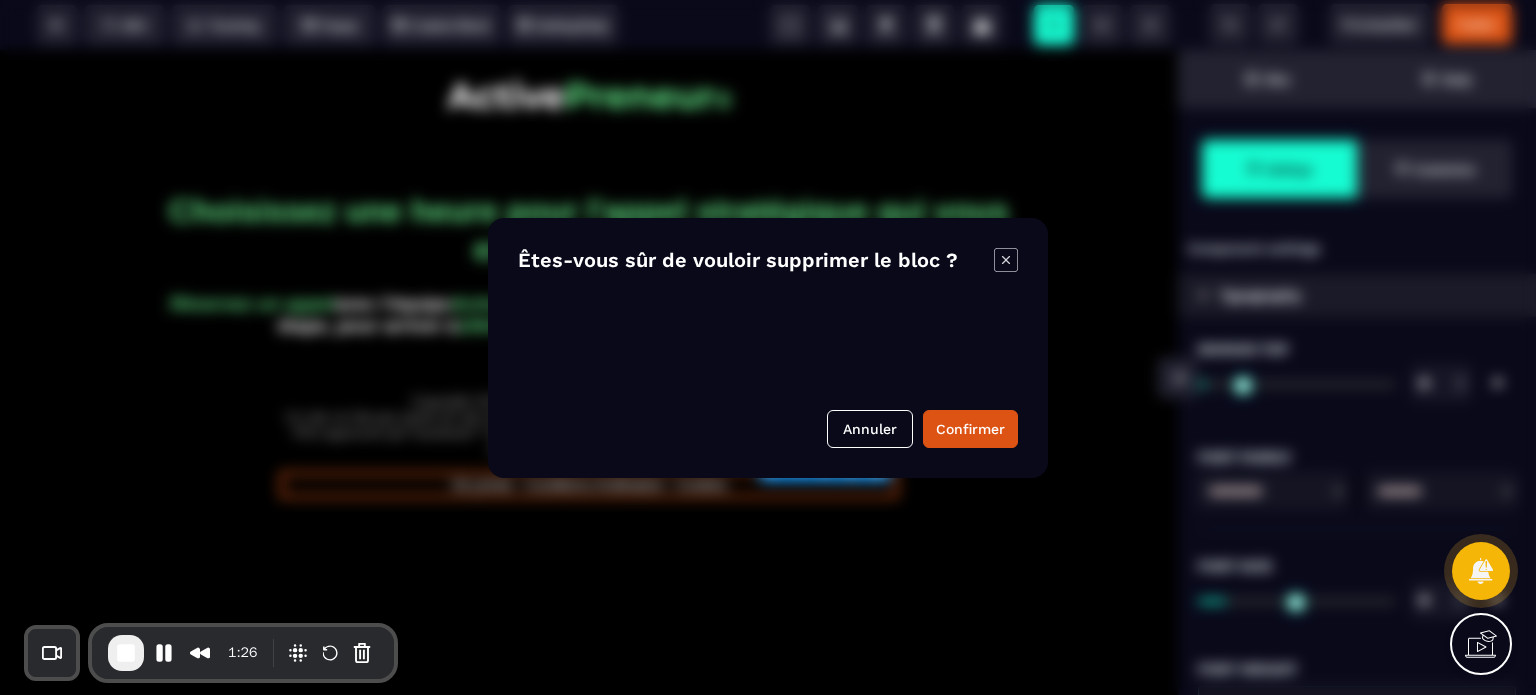 click on "B I U S
A *******
Column
SEO
Tracking" at bounding box center [768, 347] 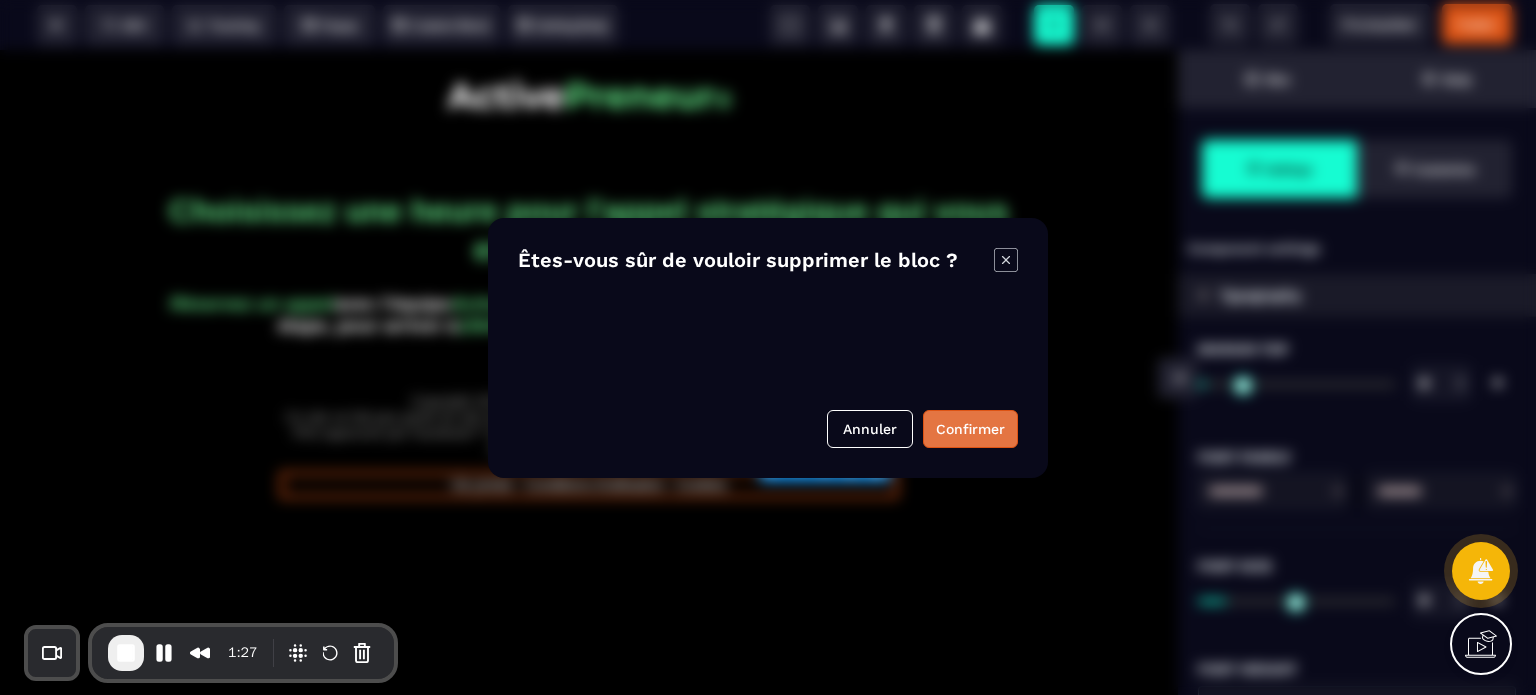 click on "Confirmer" at bounding box center [970, 429] 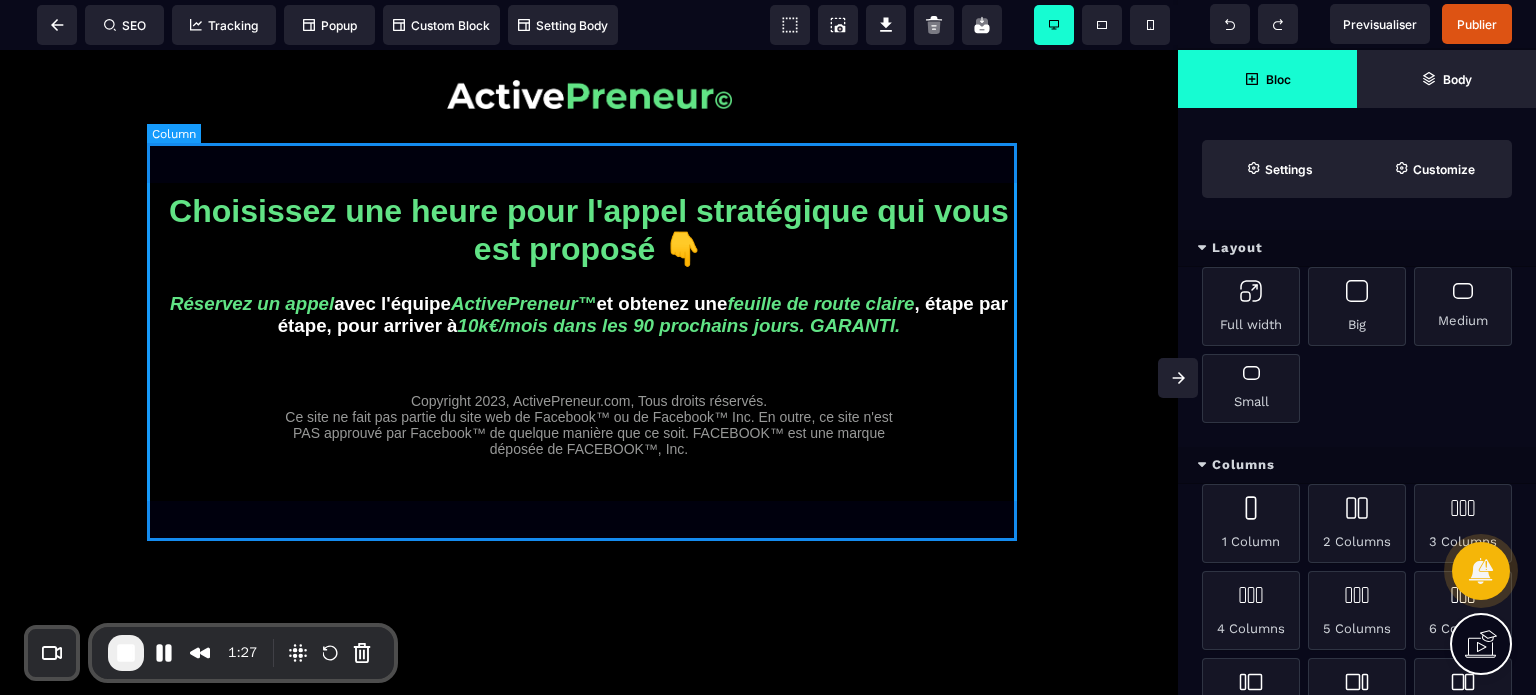 click on "Choisissez une heure pour l'appel stratégique qui vous est proposé 👇 Réservez un appel  avec l'équipe  ActivePreneur™  et obtenez une  feuille de route claire , étape par étape, pour arriver à  10k€/mois dans les 90 prochains jours. GARANTI. Copyright 2023, ActivePreneur.com, Tous droits réservés. Ce site ne fait pas partie du site web de Facebook™ ou de Facebook™ Inc. En outre, ce site n'est PAS approuvé par Facebook™ de quelque manière que ce soit. FACEBOOK™ est une marque déposée de FACEBOOK™, Inc." at bounding box center (589, 337) 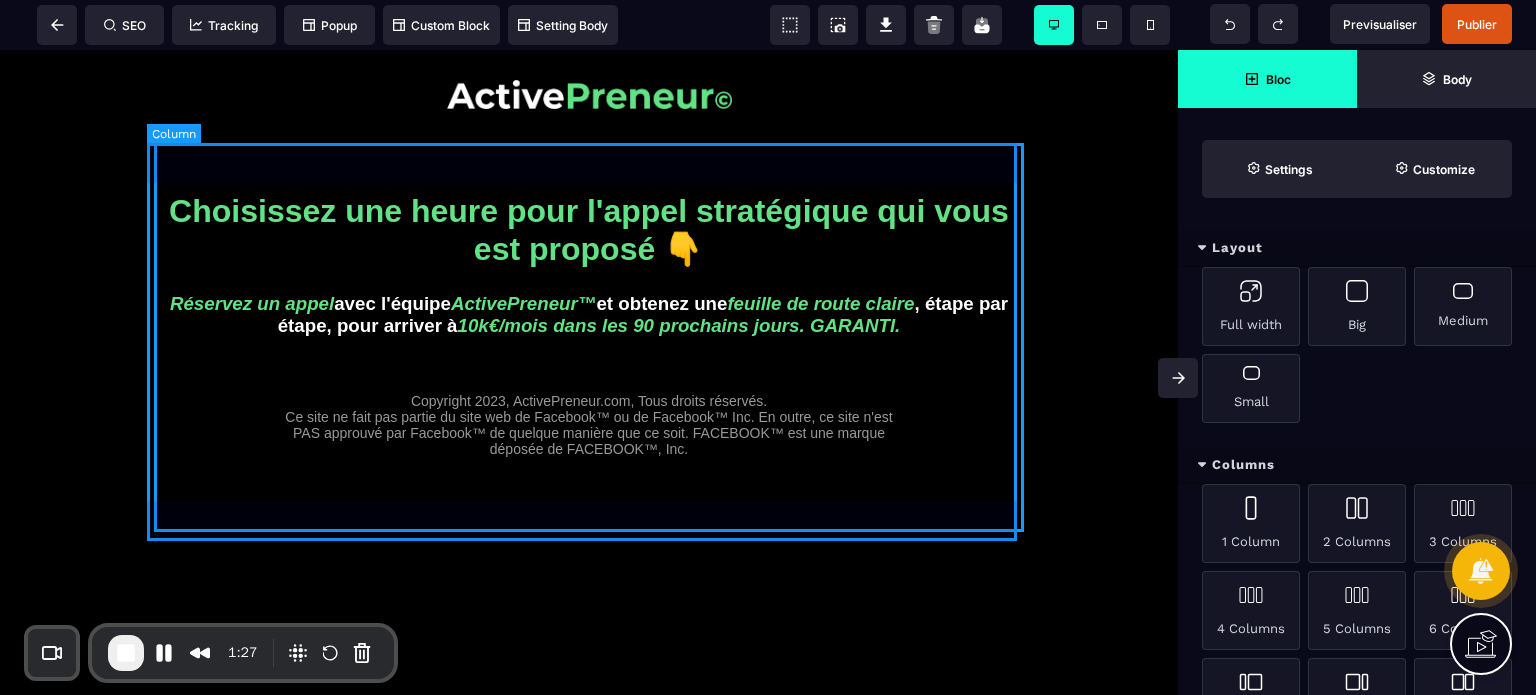 select on "*" 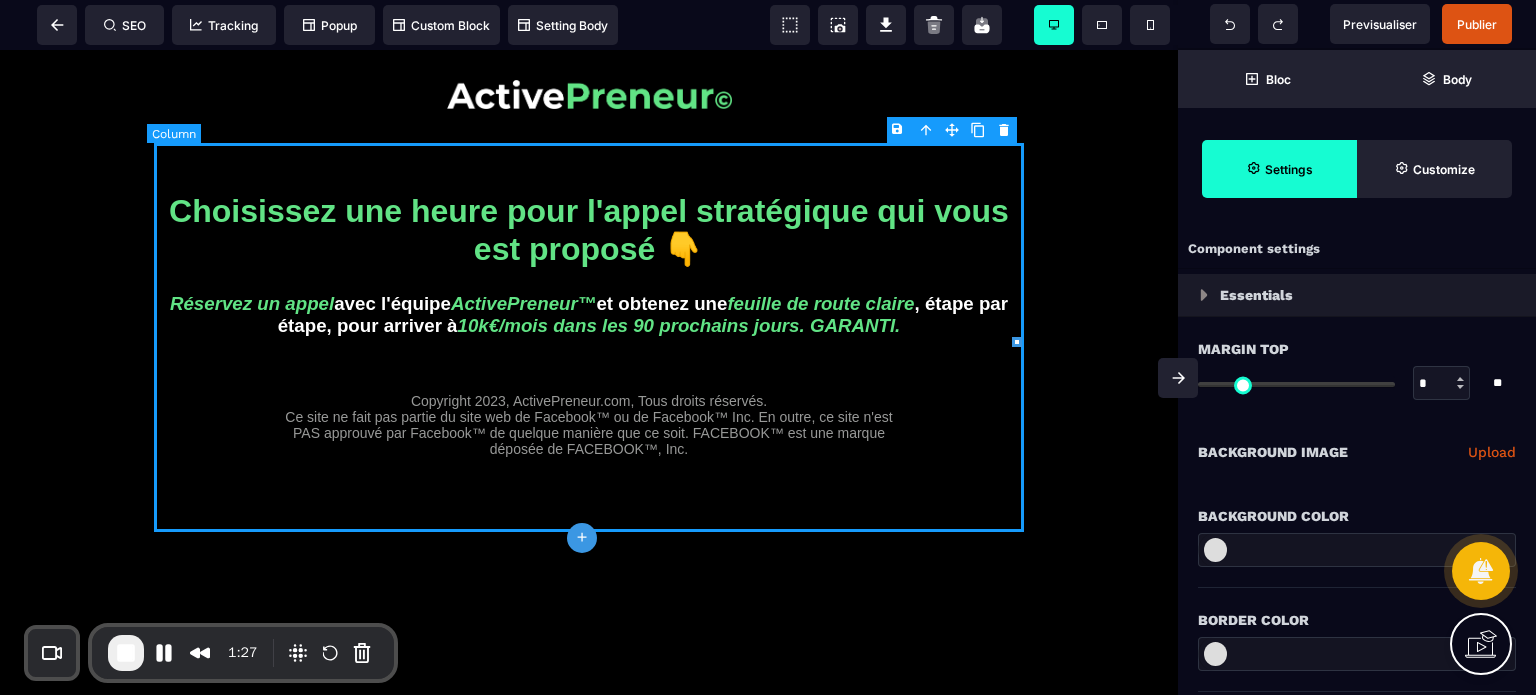type on "*" 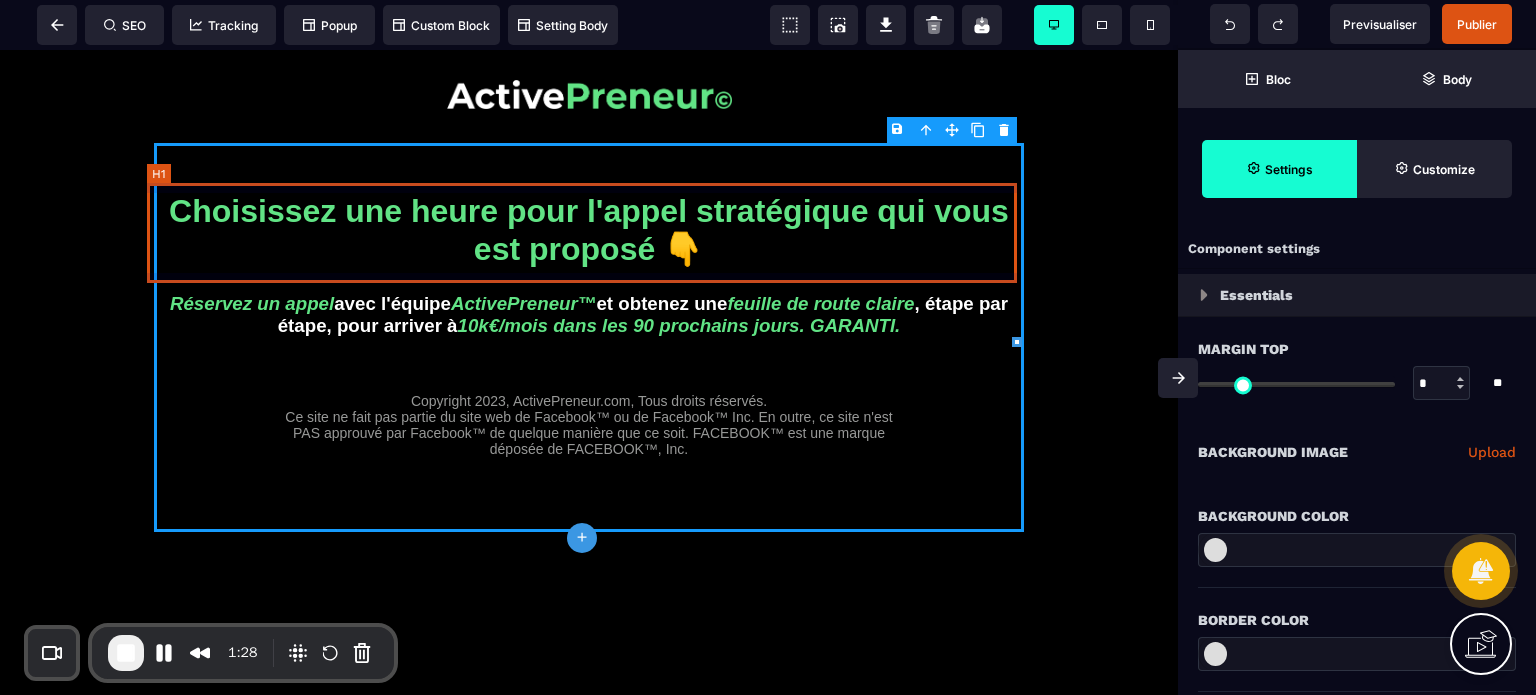 click on "Choisissez une heure pour l'appel stratégique qui vous est proposé 👇" at bounding box center [589, 230] 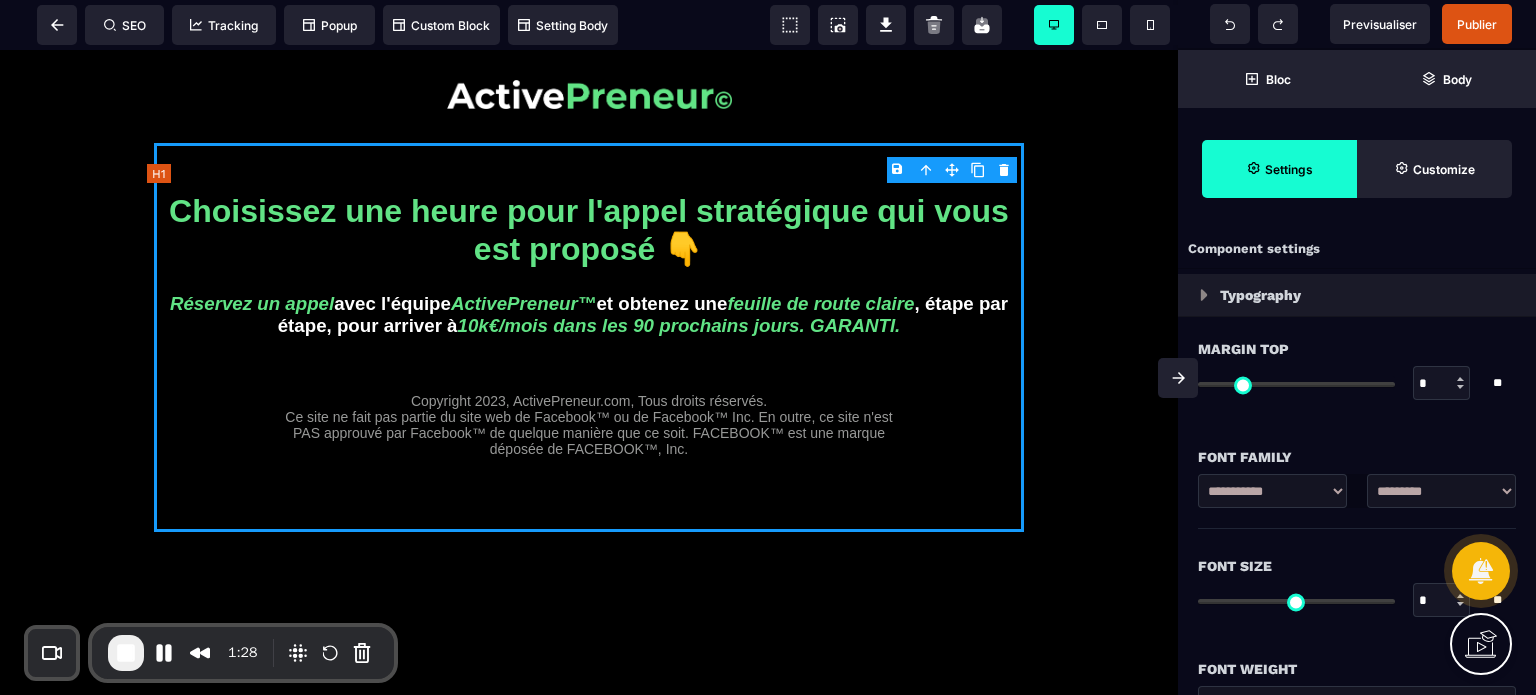 type on "**" 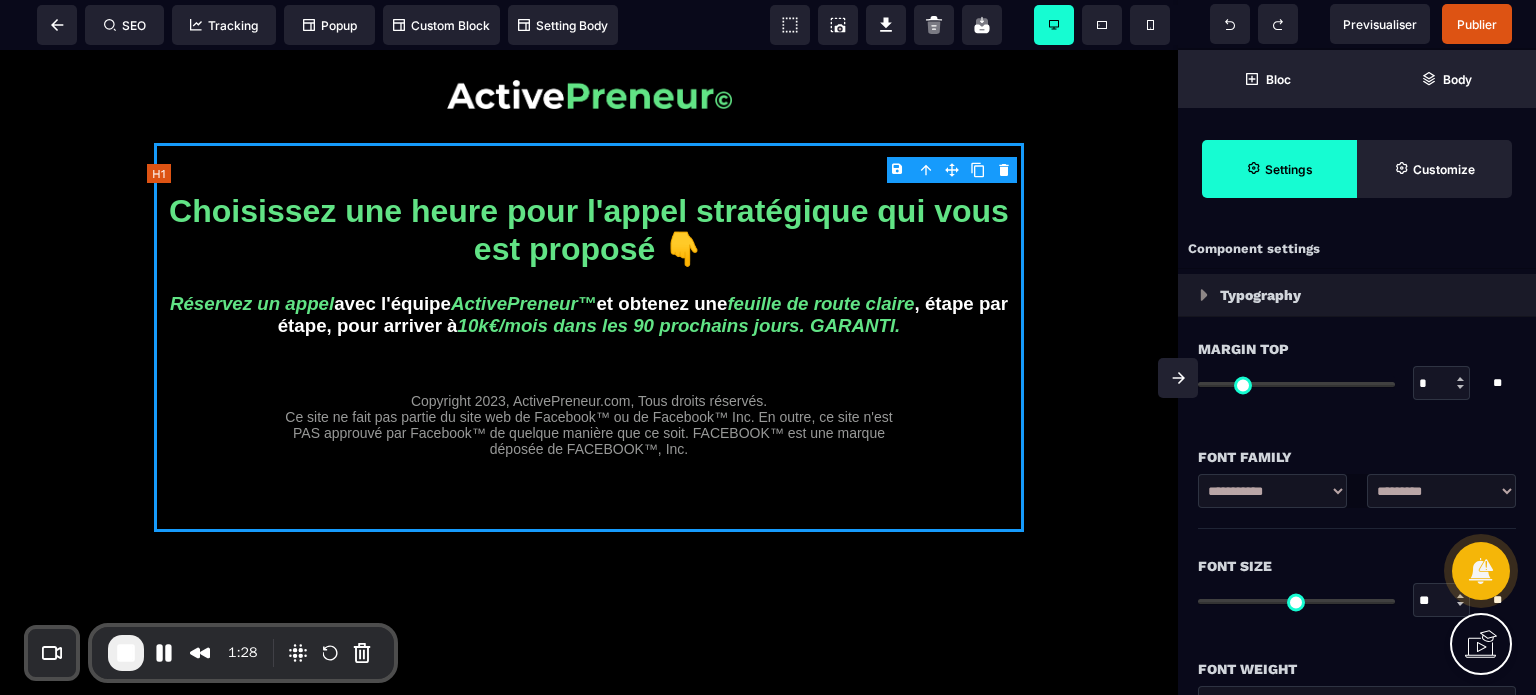 type on "*" 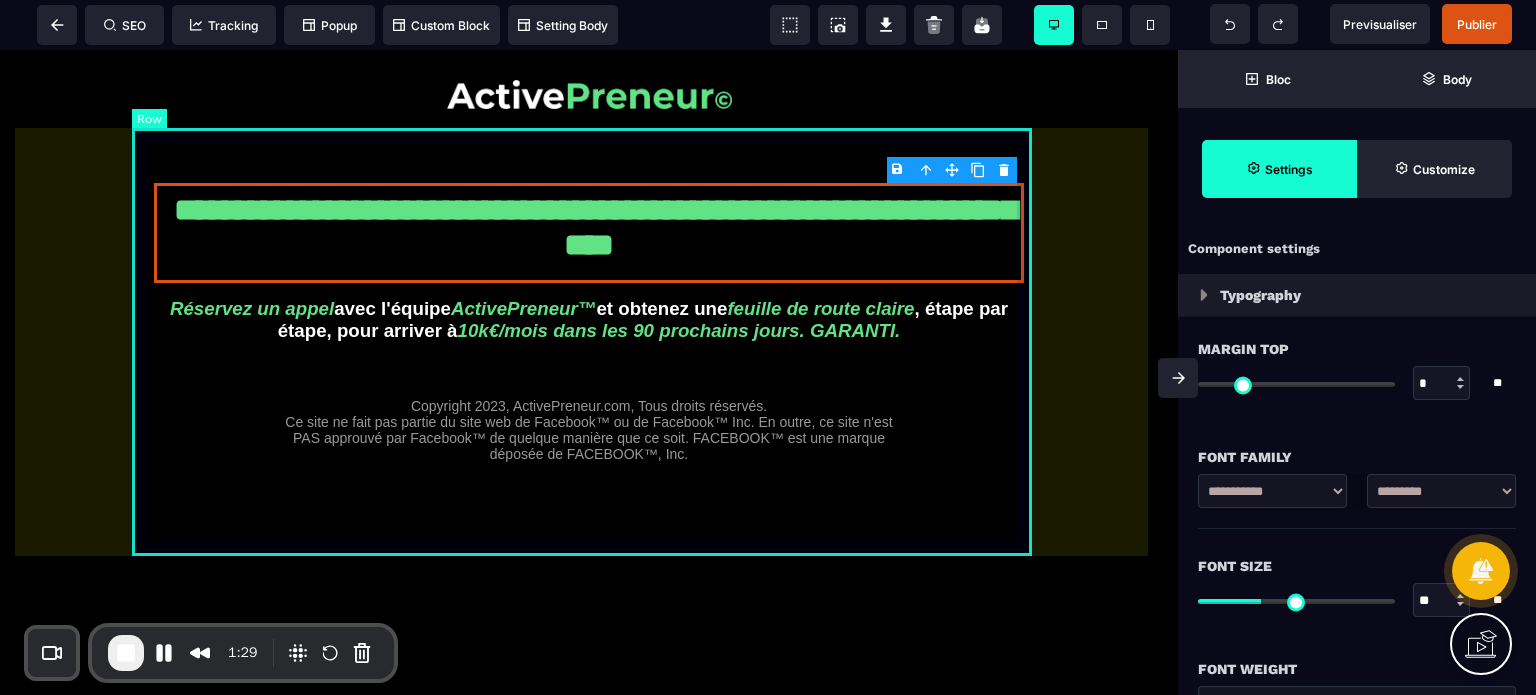 click on "**********" at bounding box center (589, 340) 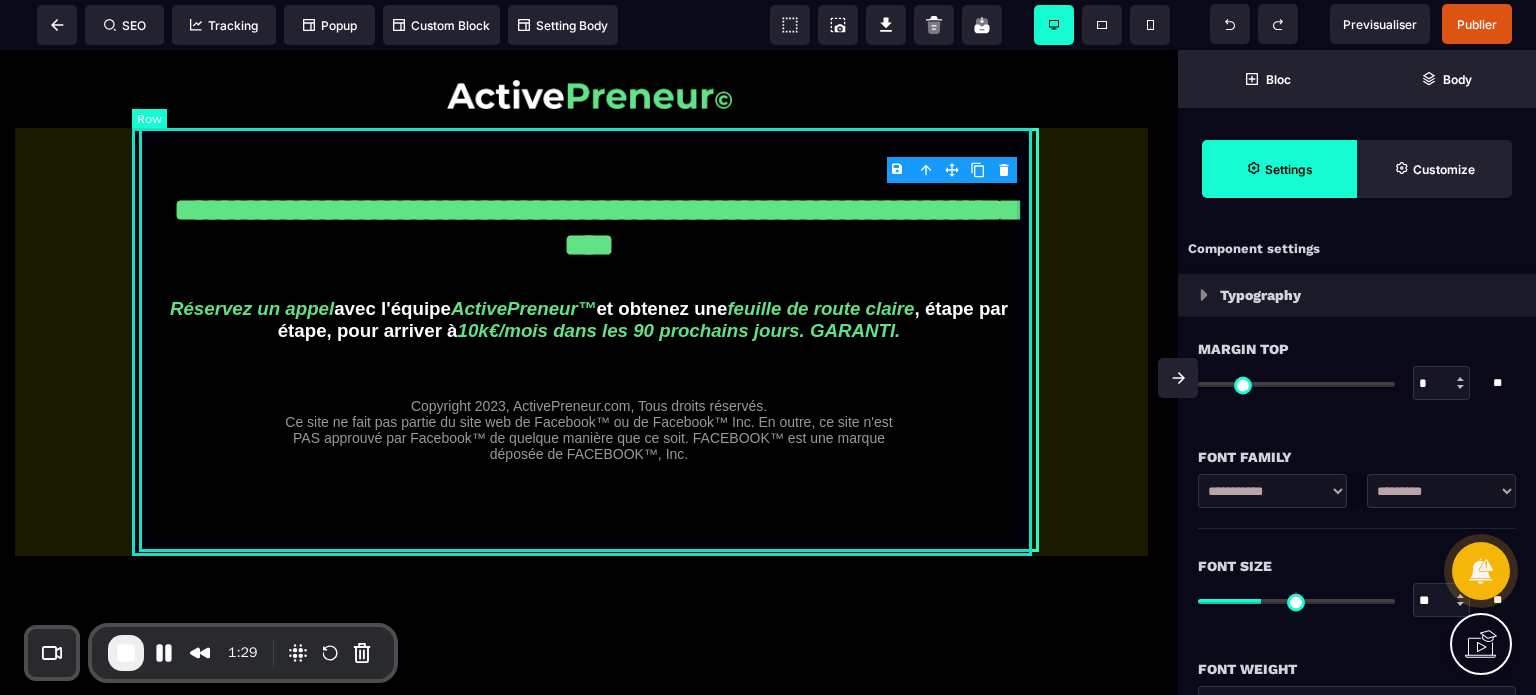 select on "**" 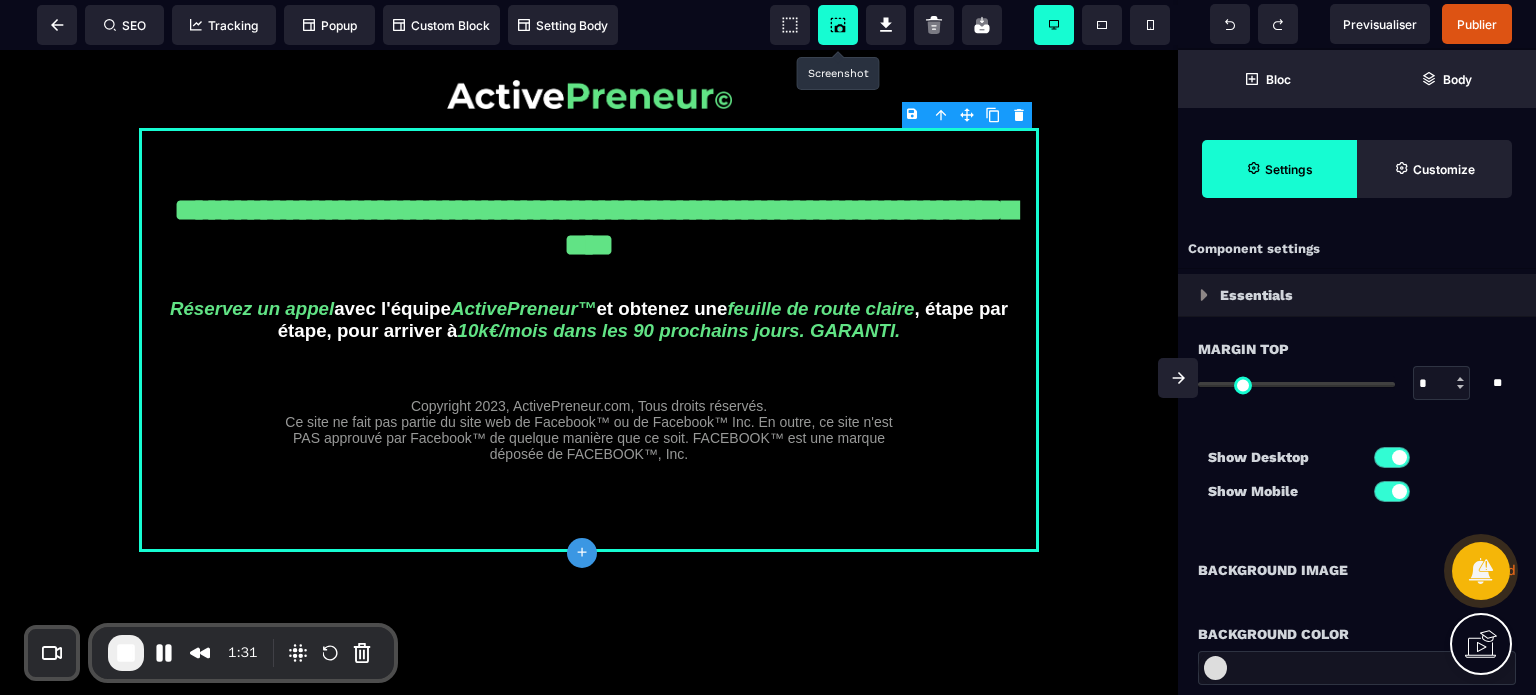 click 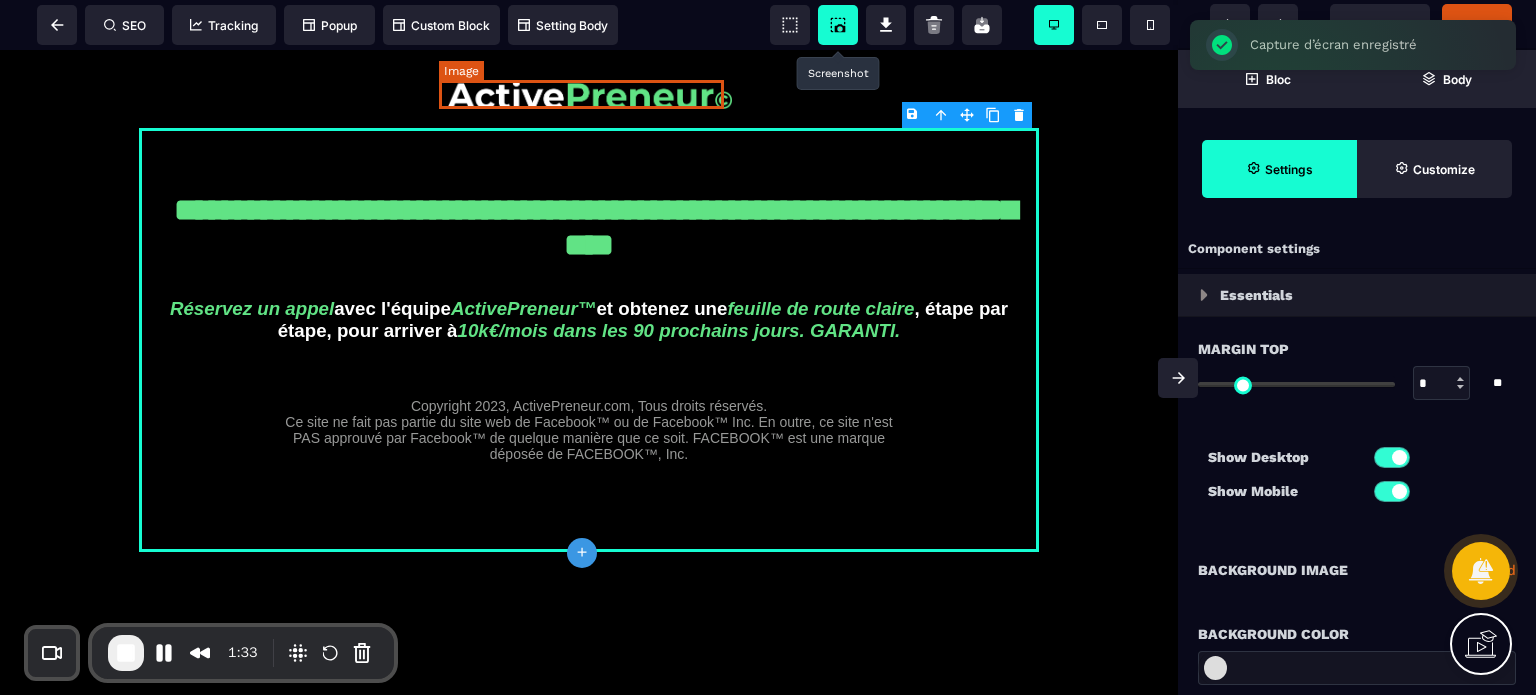 click at bounding box center [589, 94] 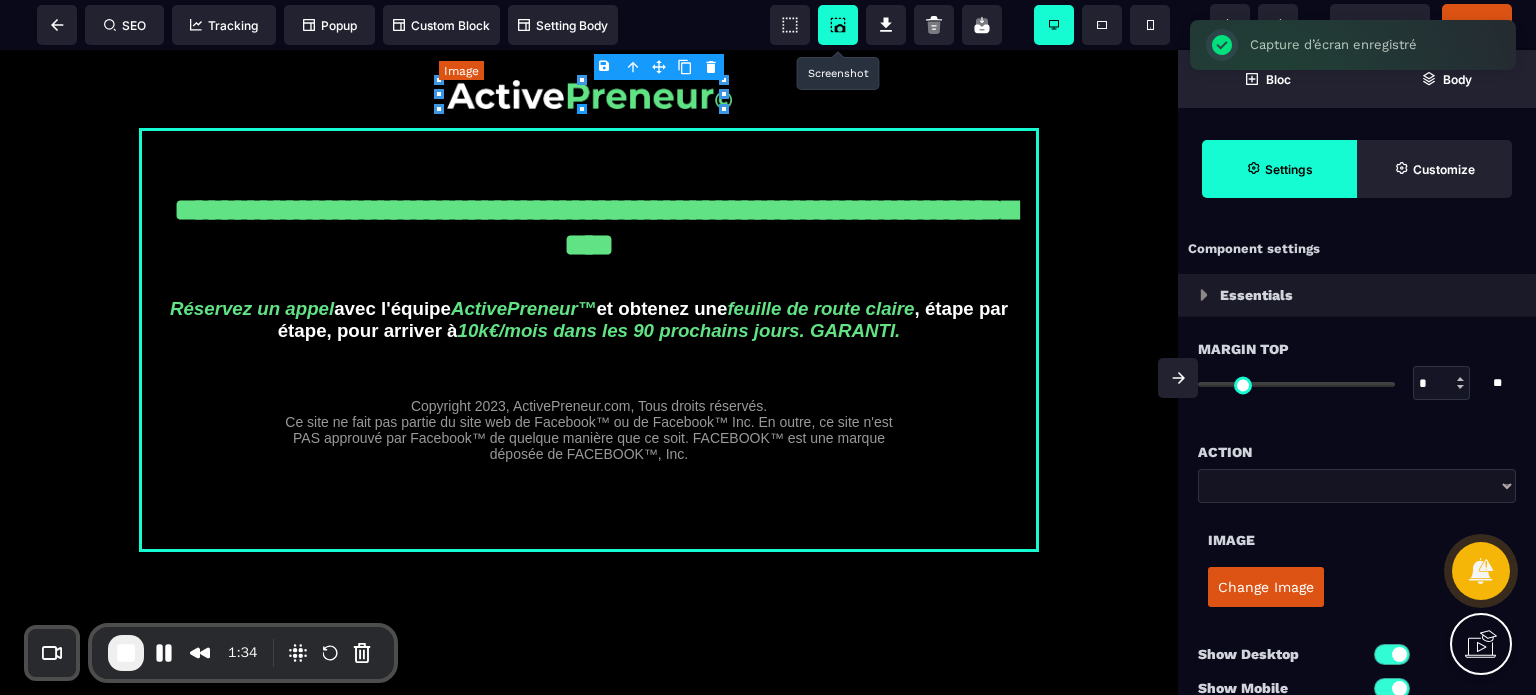 type on "*" 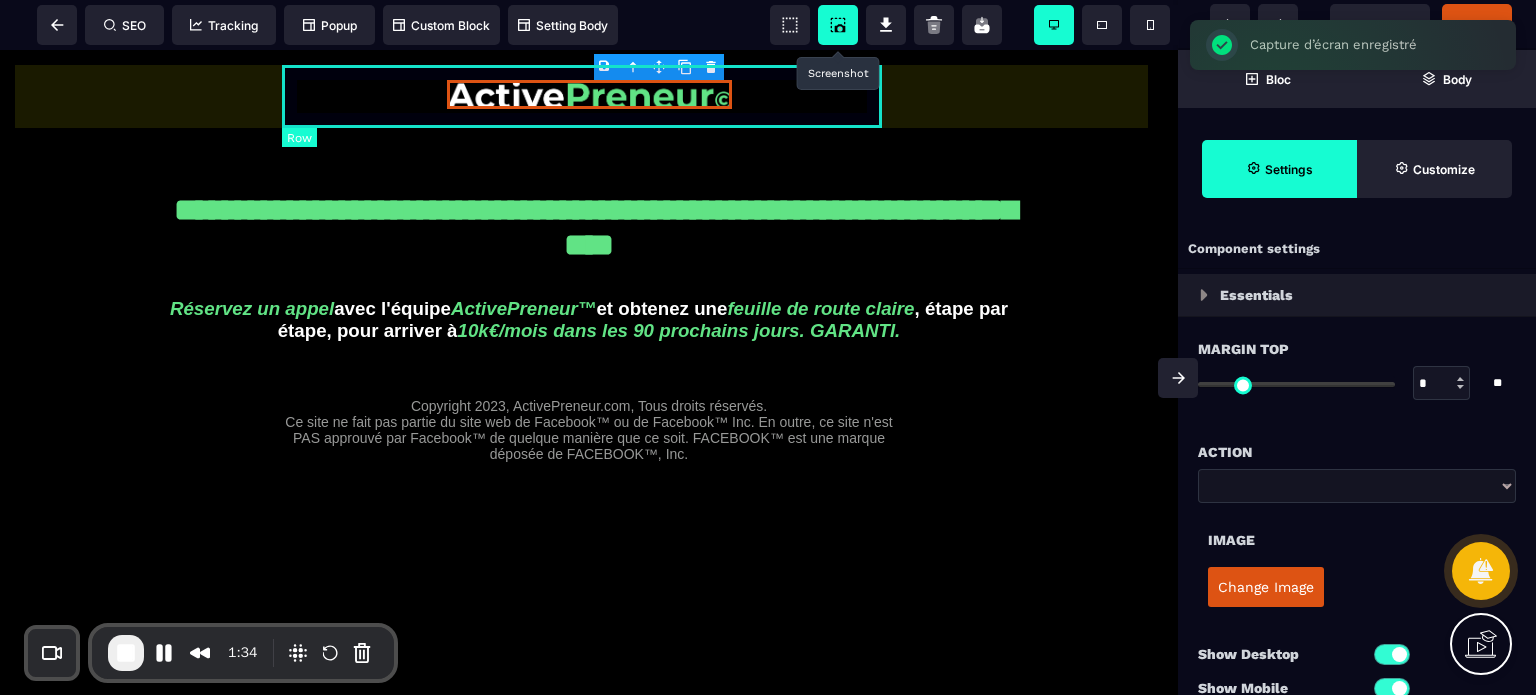 click at bounding box center (589, 96) 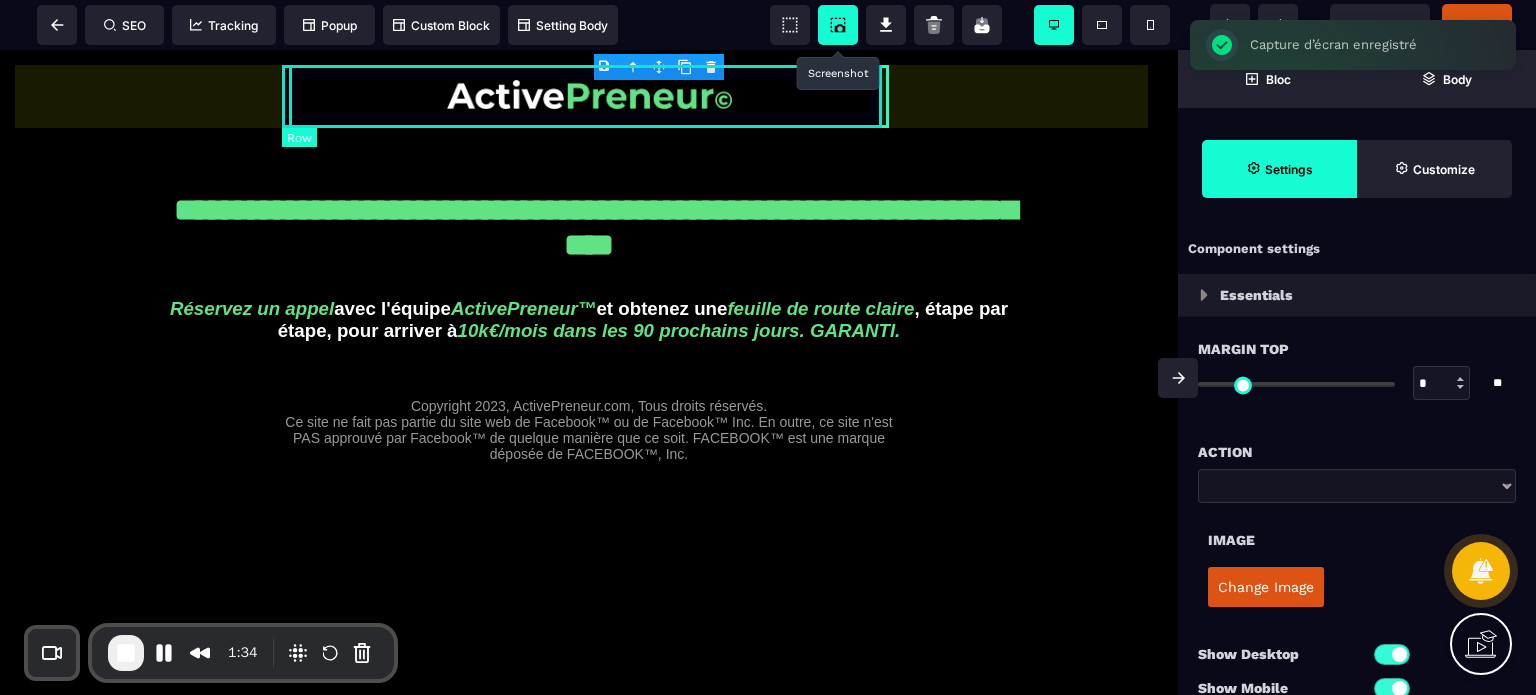 select on "**" 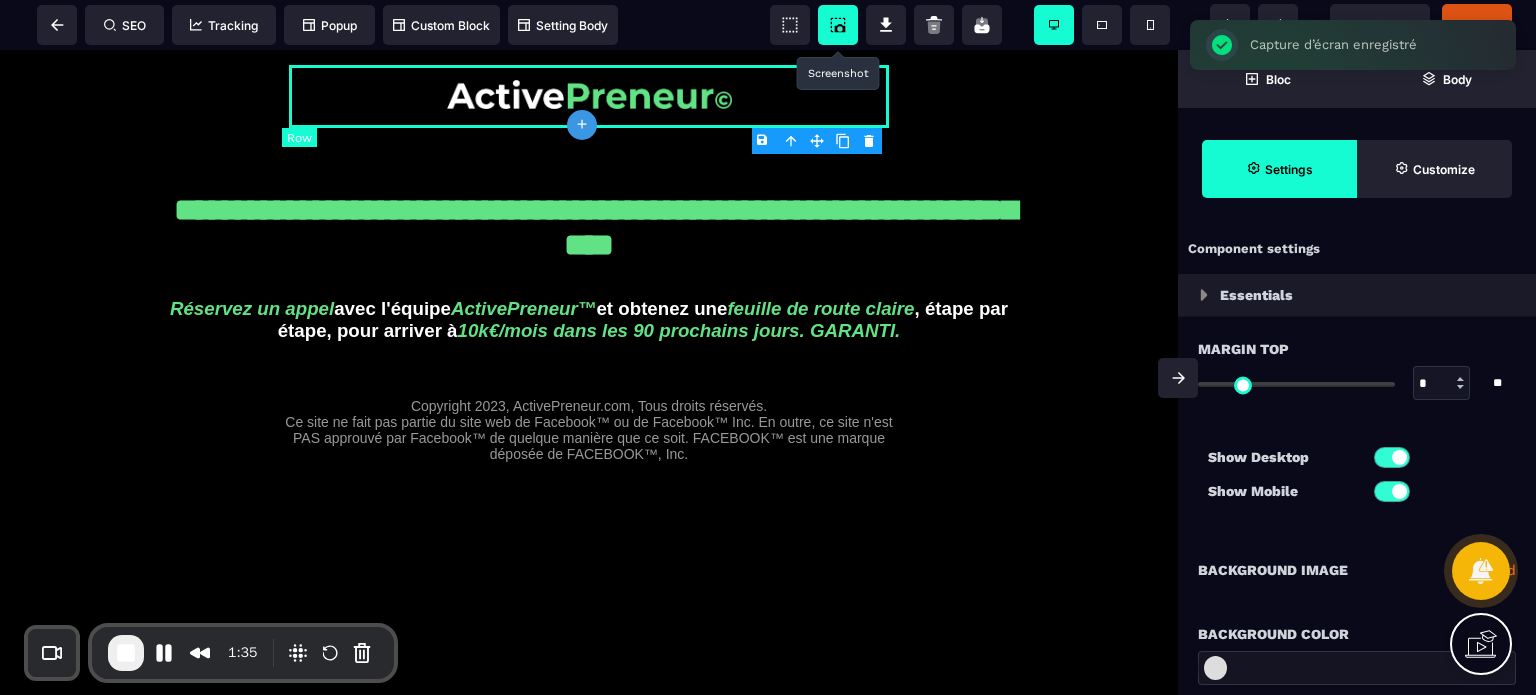 type on "**" 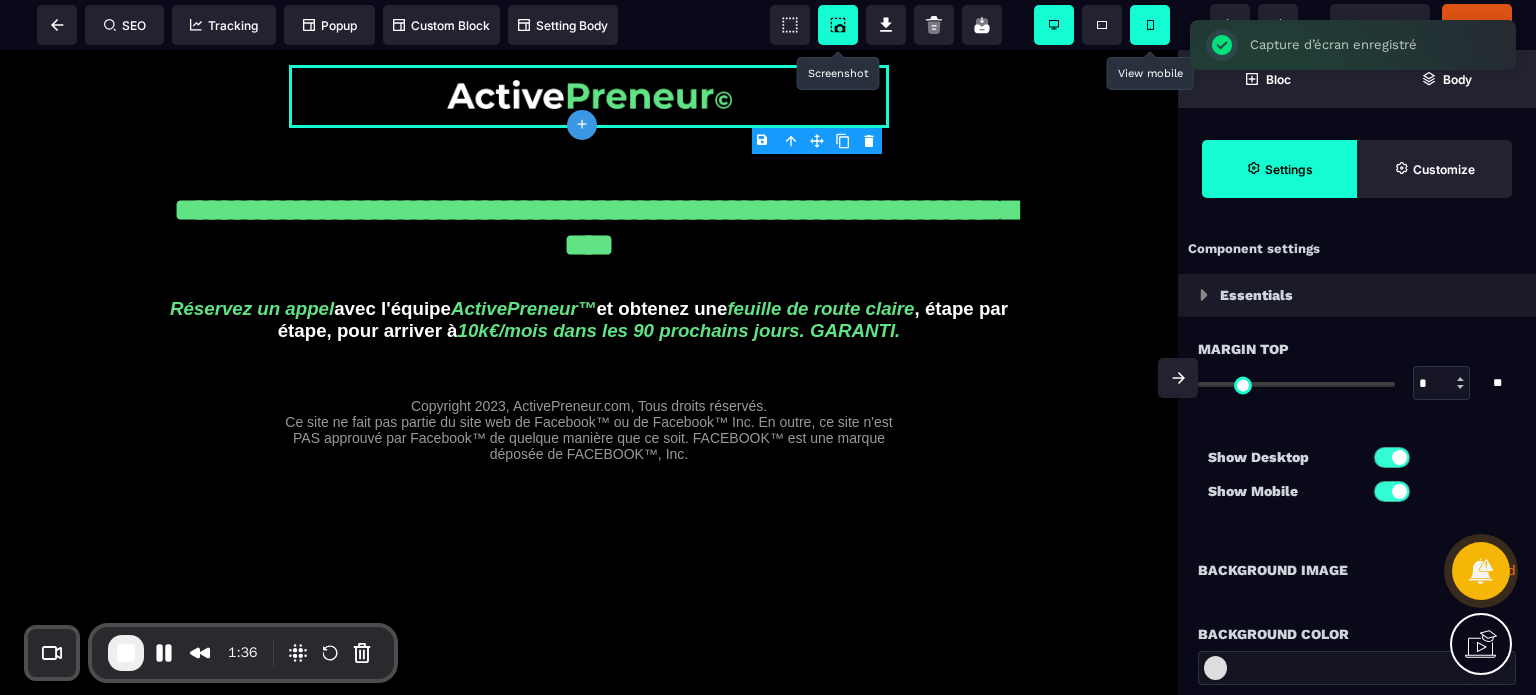 click at bounding box center (1150, 25) 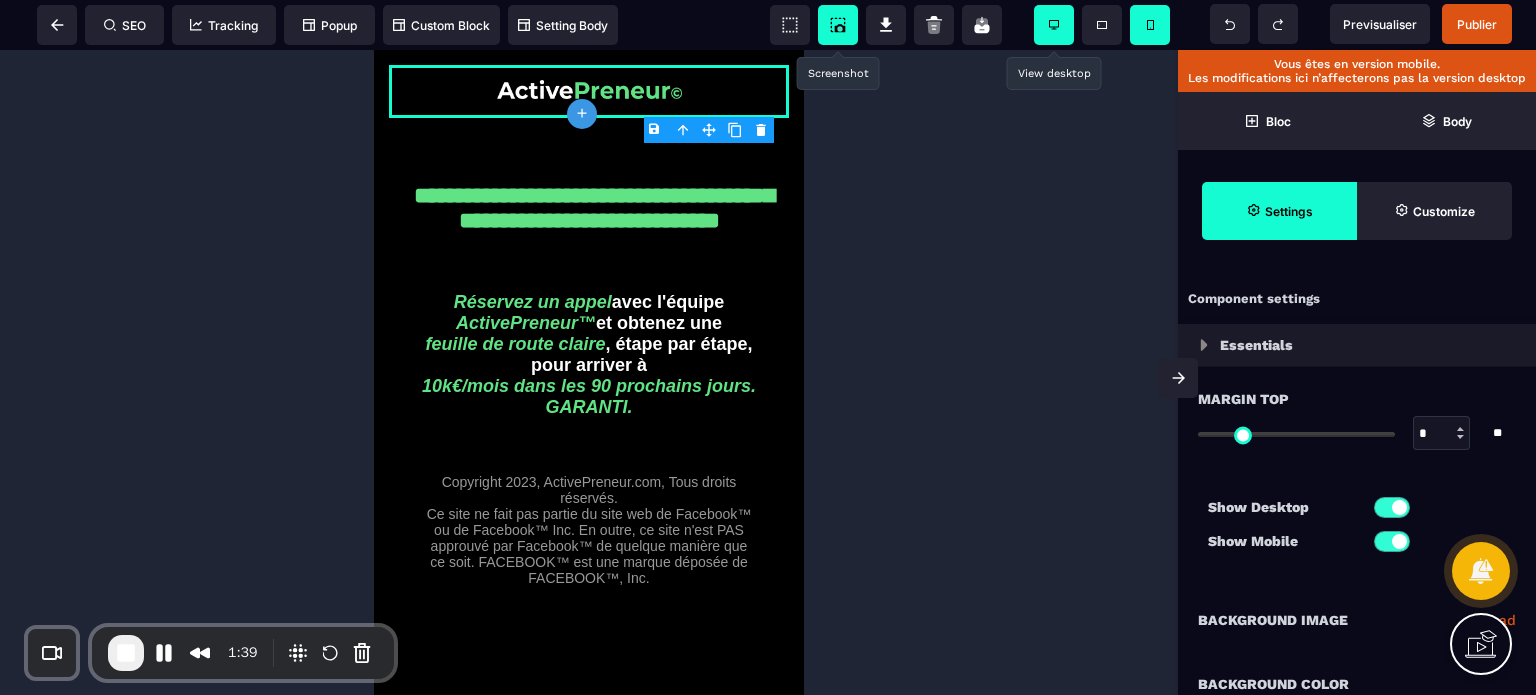 click at bounding box center (1054, 25) 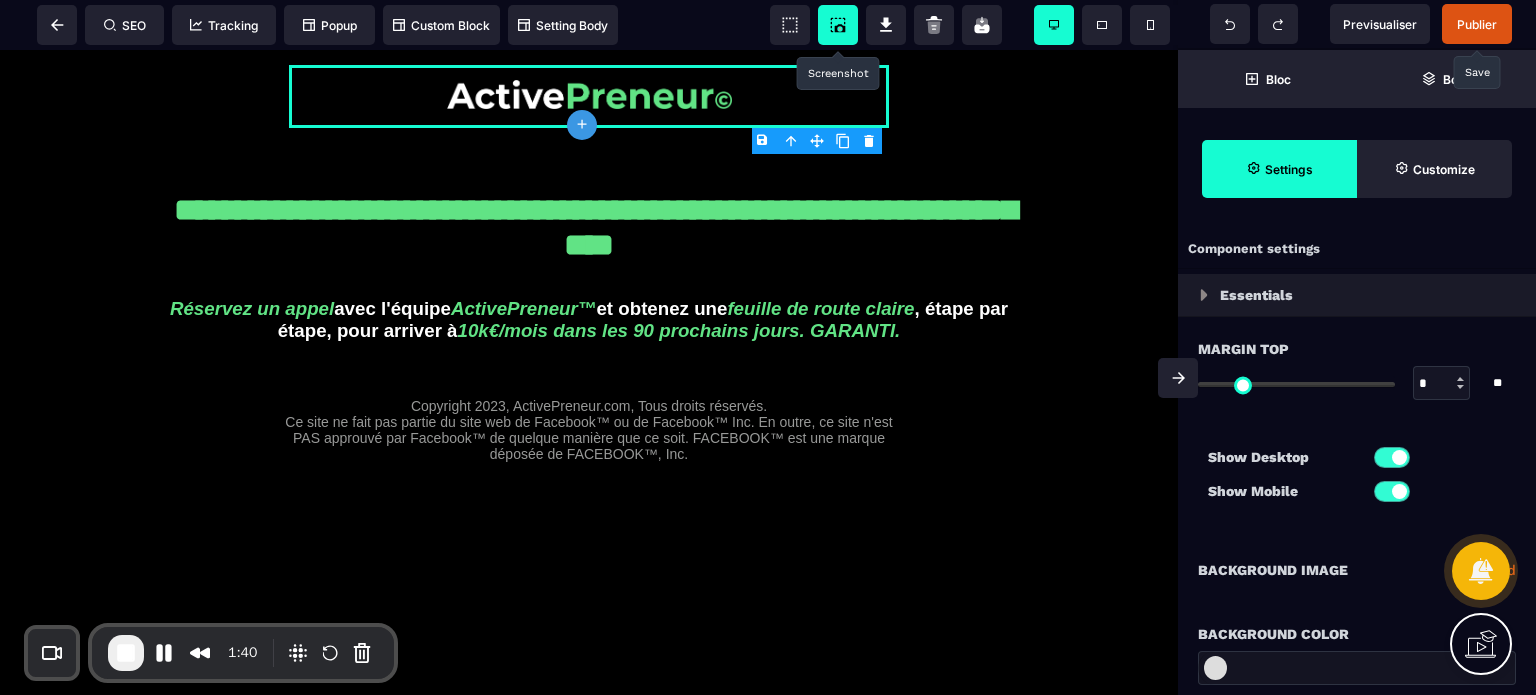 click on "Publier" at bounding box center [1477, 24] 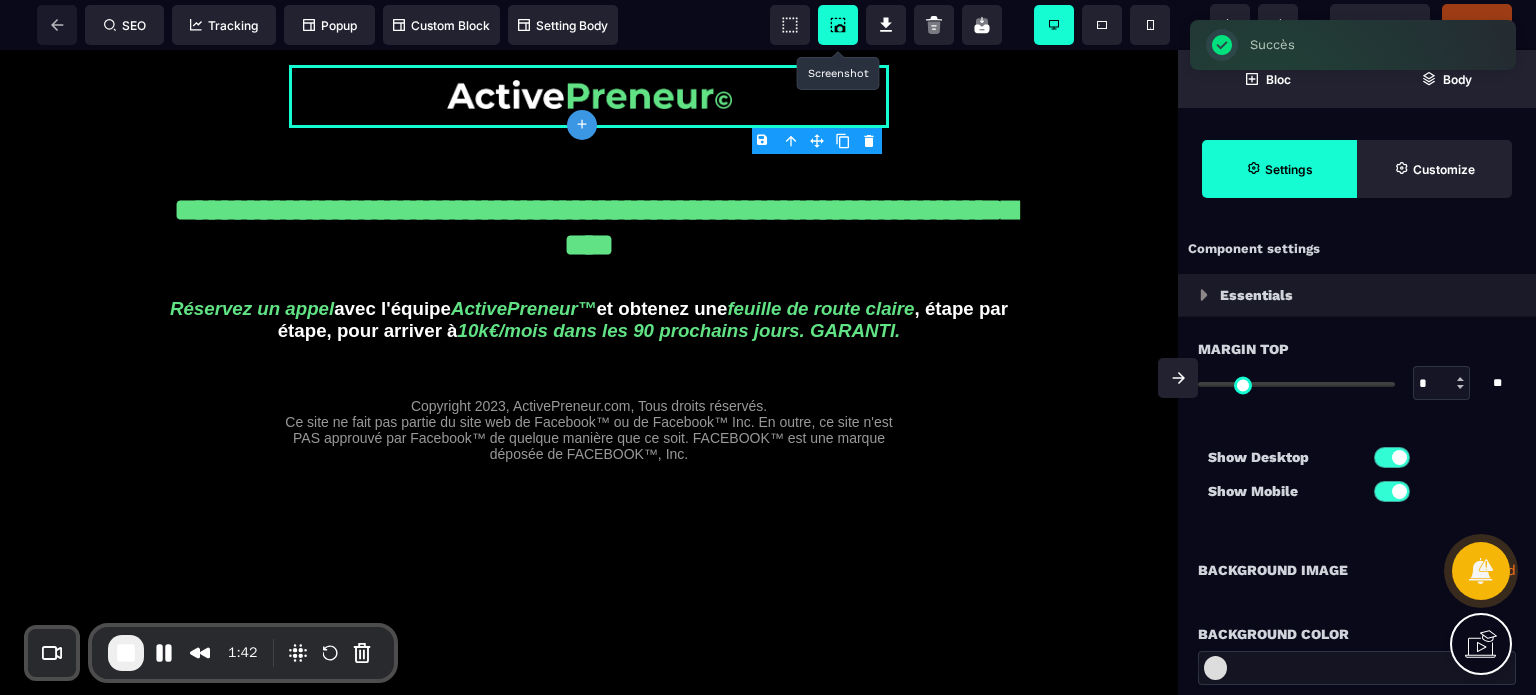 click on "SEO
Tracking
Popup
Custom Block
Setting Body" at bounding box center [315, 25] 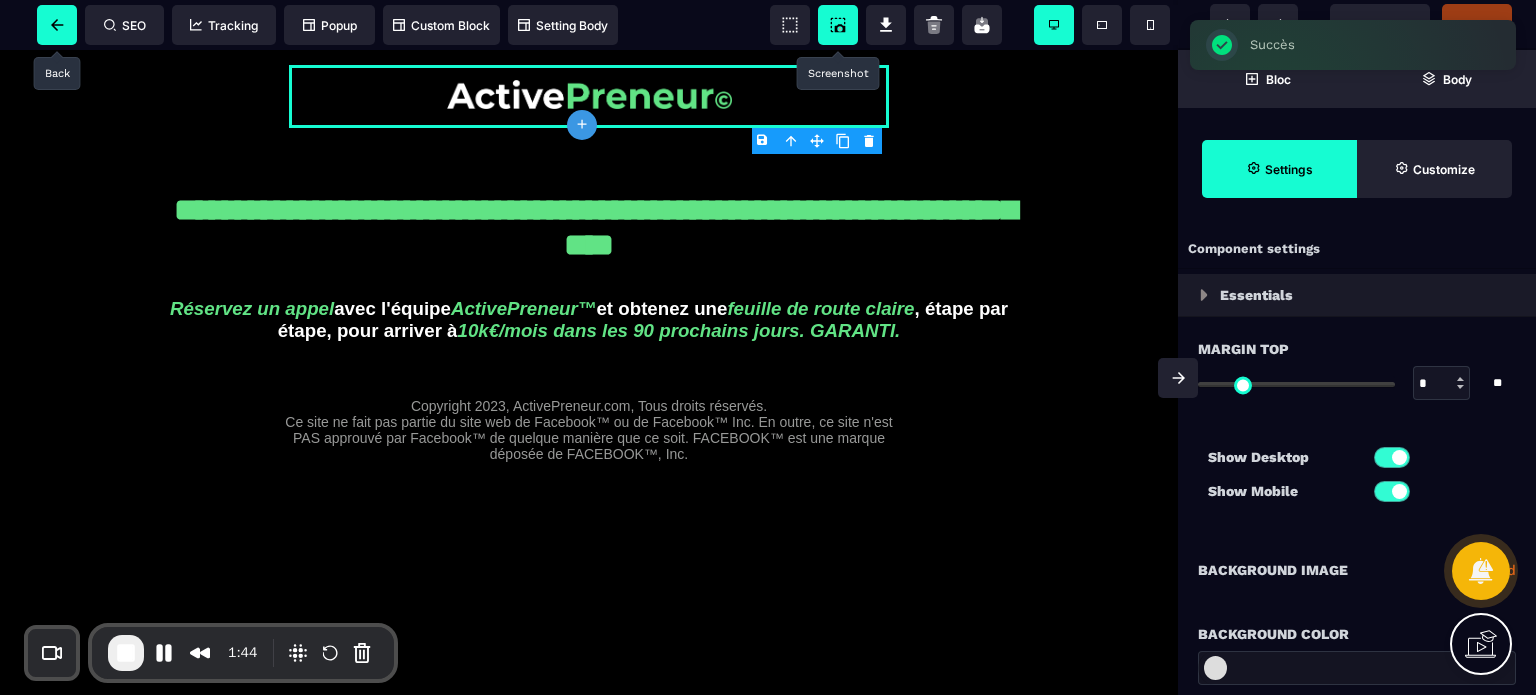 click at bounding box center (57, 25) 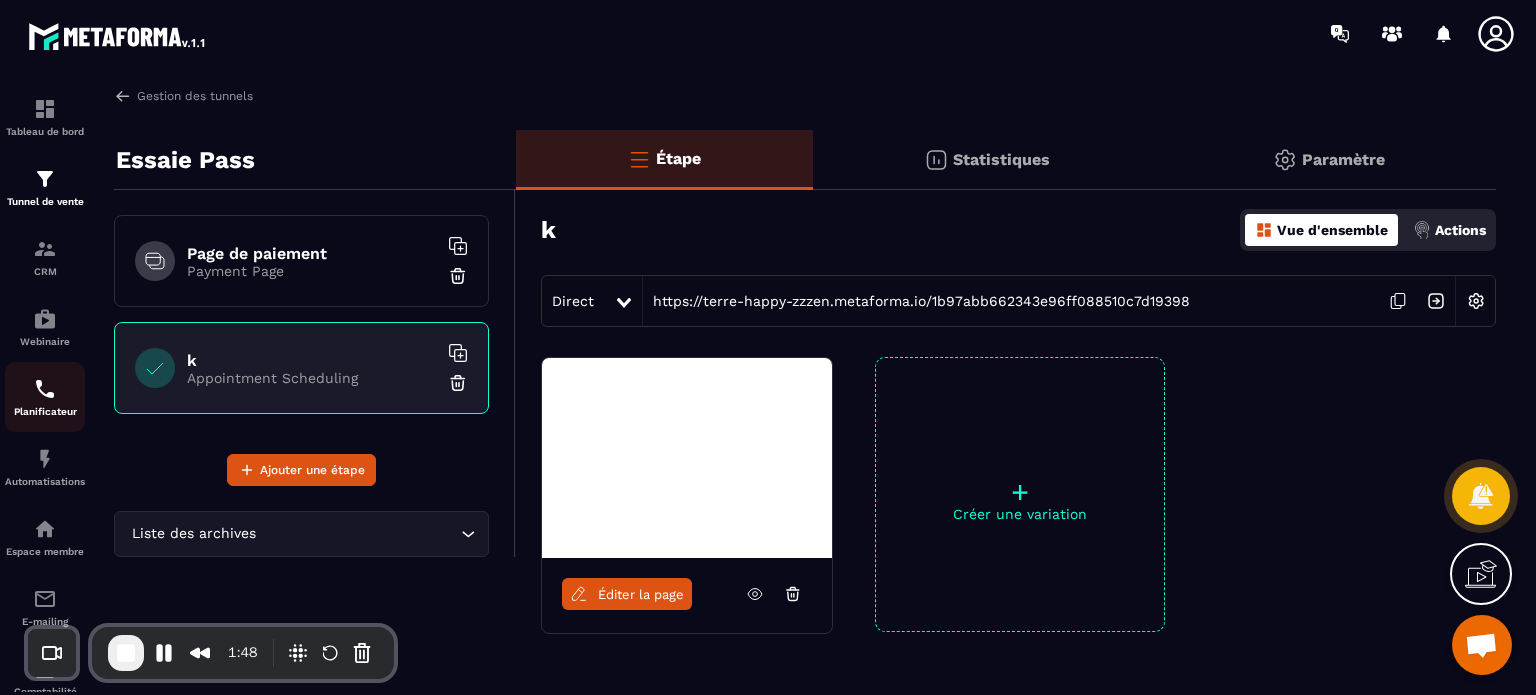 click at bounding box center (45, 389) 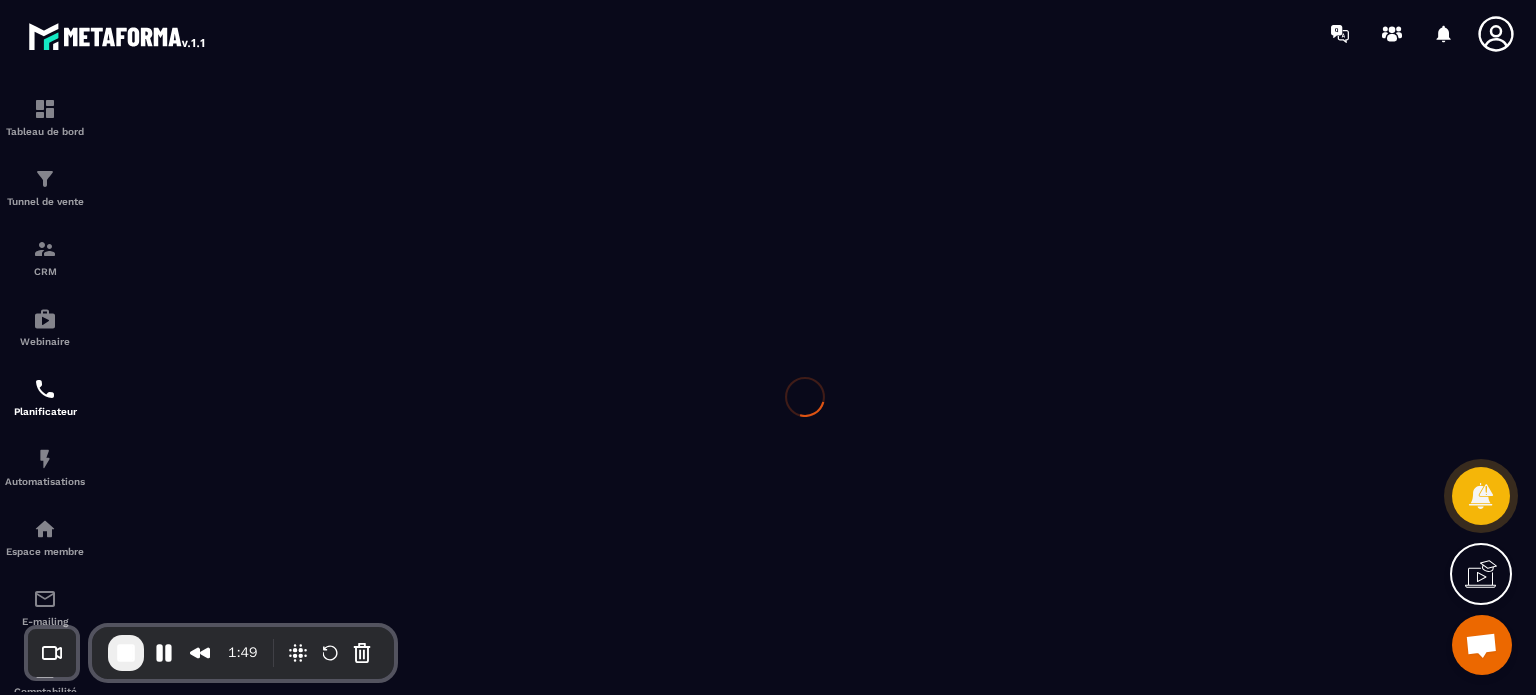 scroll, scrollTop: 0, scrollLeft: 0, axis: both 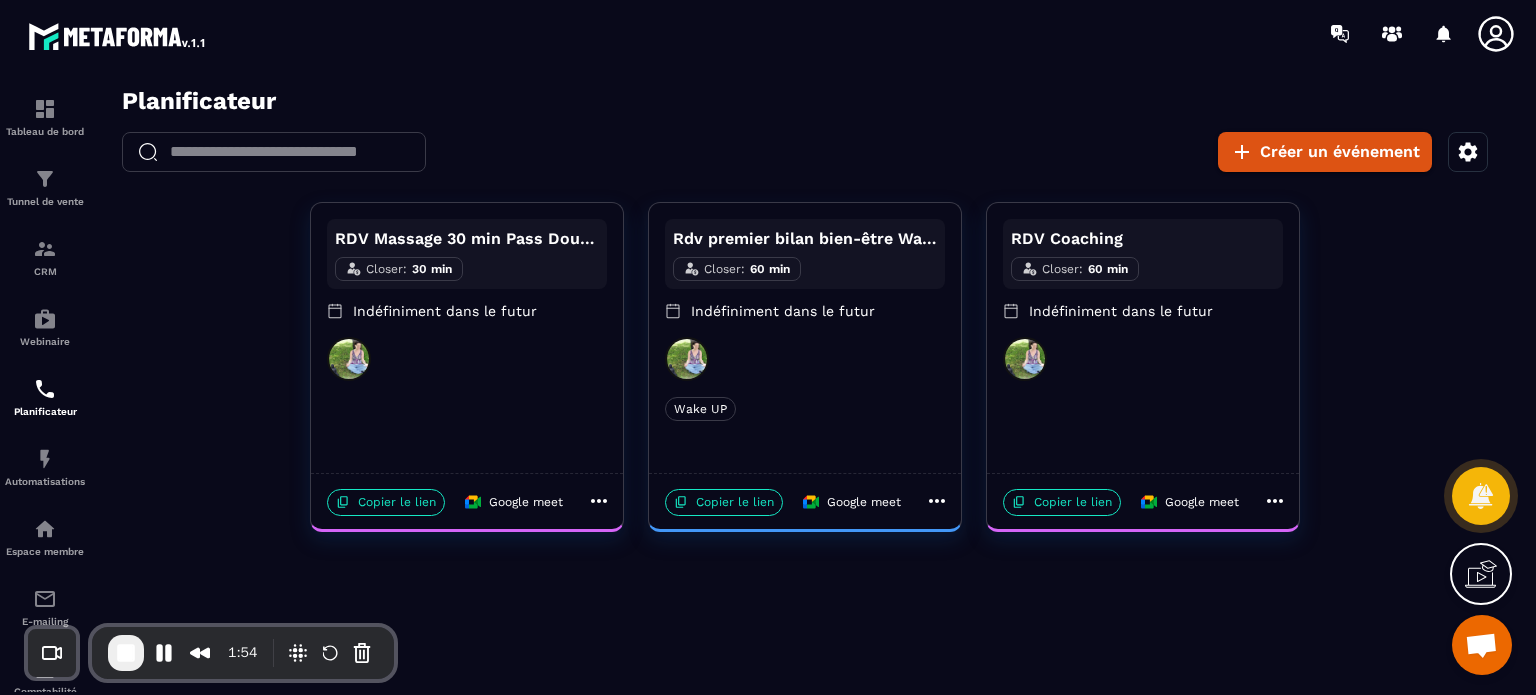 click 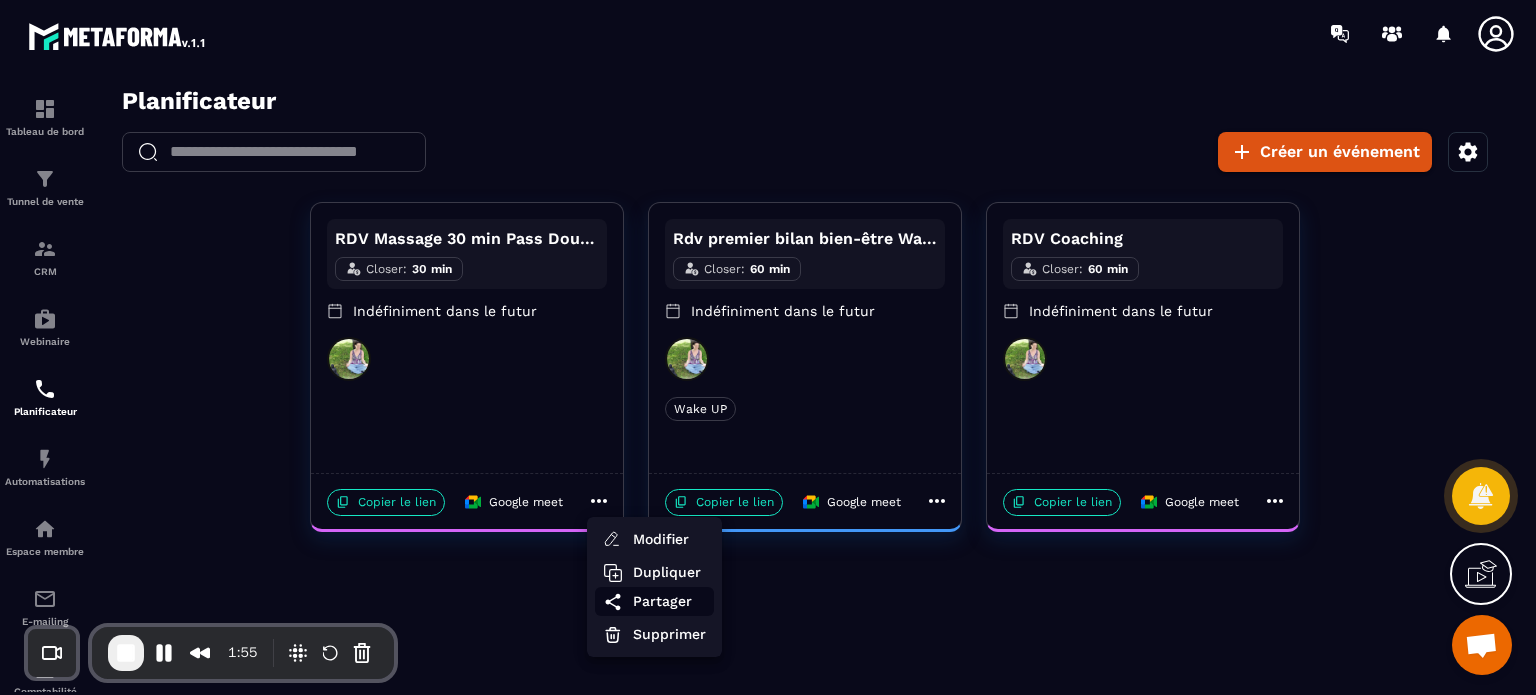click on "Partager" at bounding box center (669, 601) 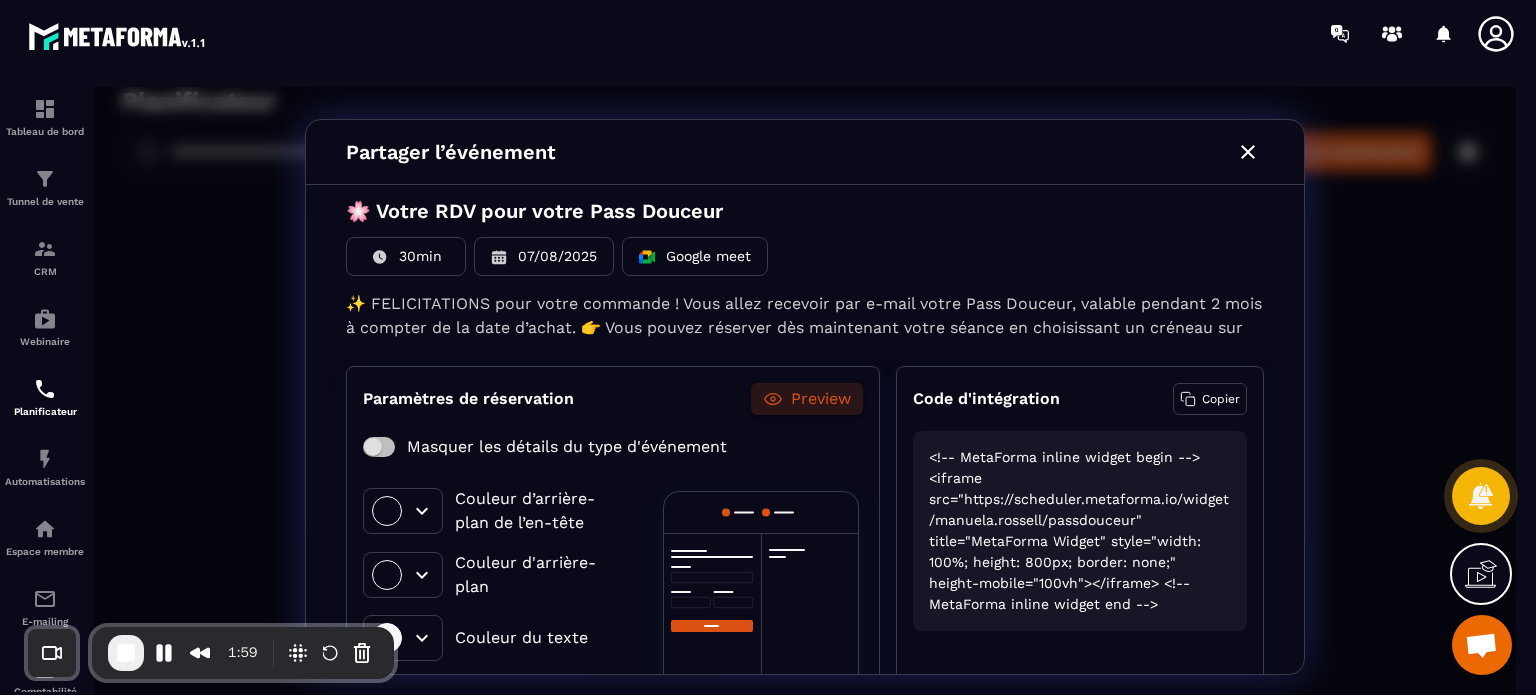 click on "Paramètres de réservation Preview Masquer les détails du type d'événement Couleur d’arrière-plan de l’en-tête Couleur d'arrière-plan Couleur du texte Couleur du lien du bouton" at bounding box center (613, 582) 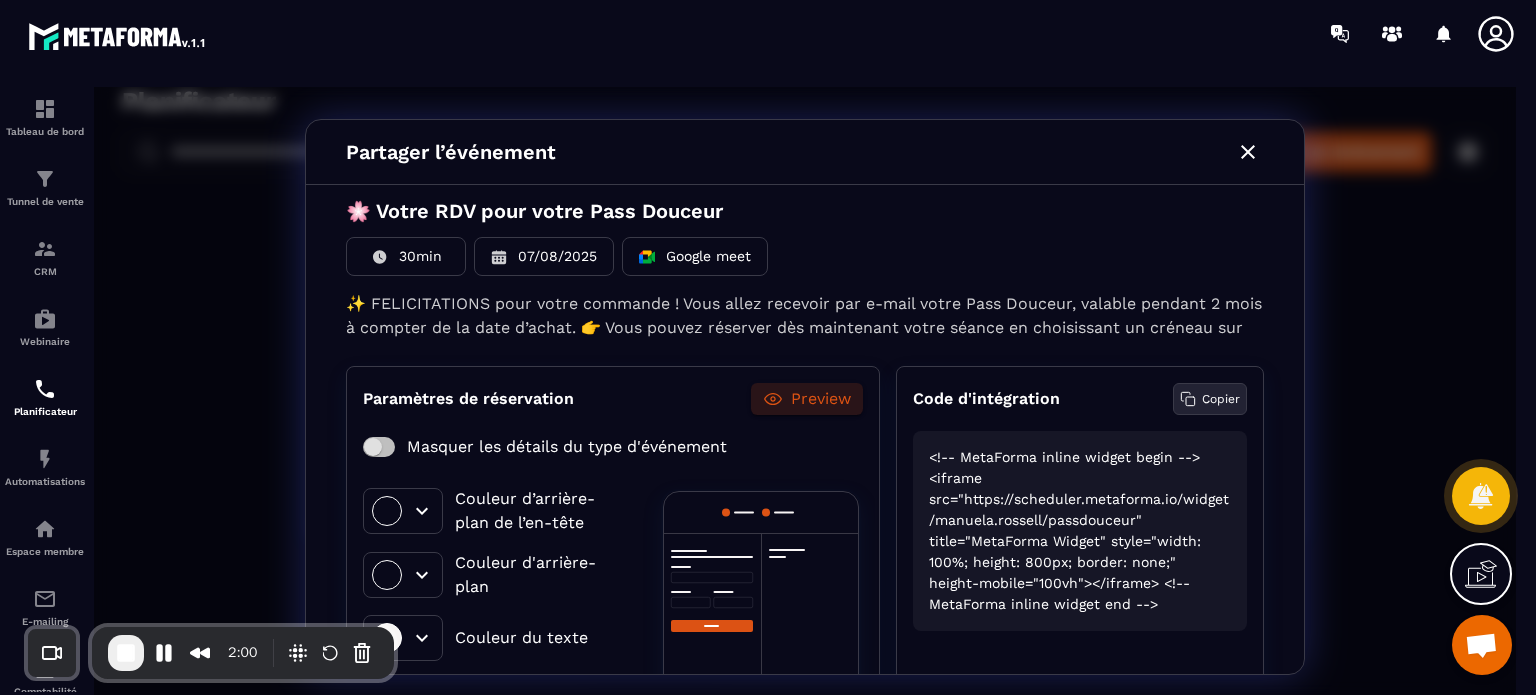 click on "Copier" at bounding box center (1221, 399) 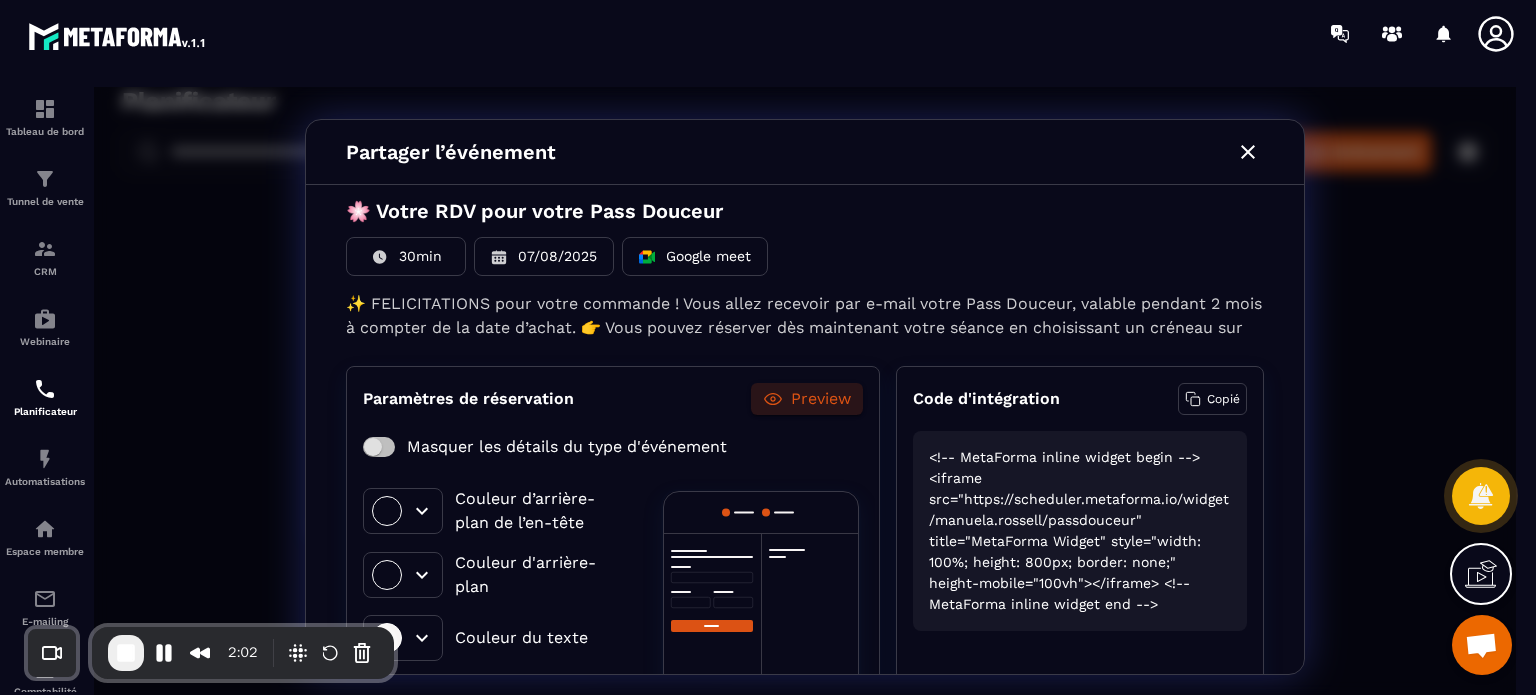click 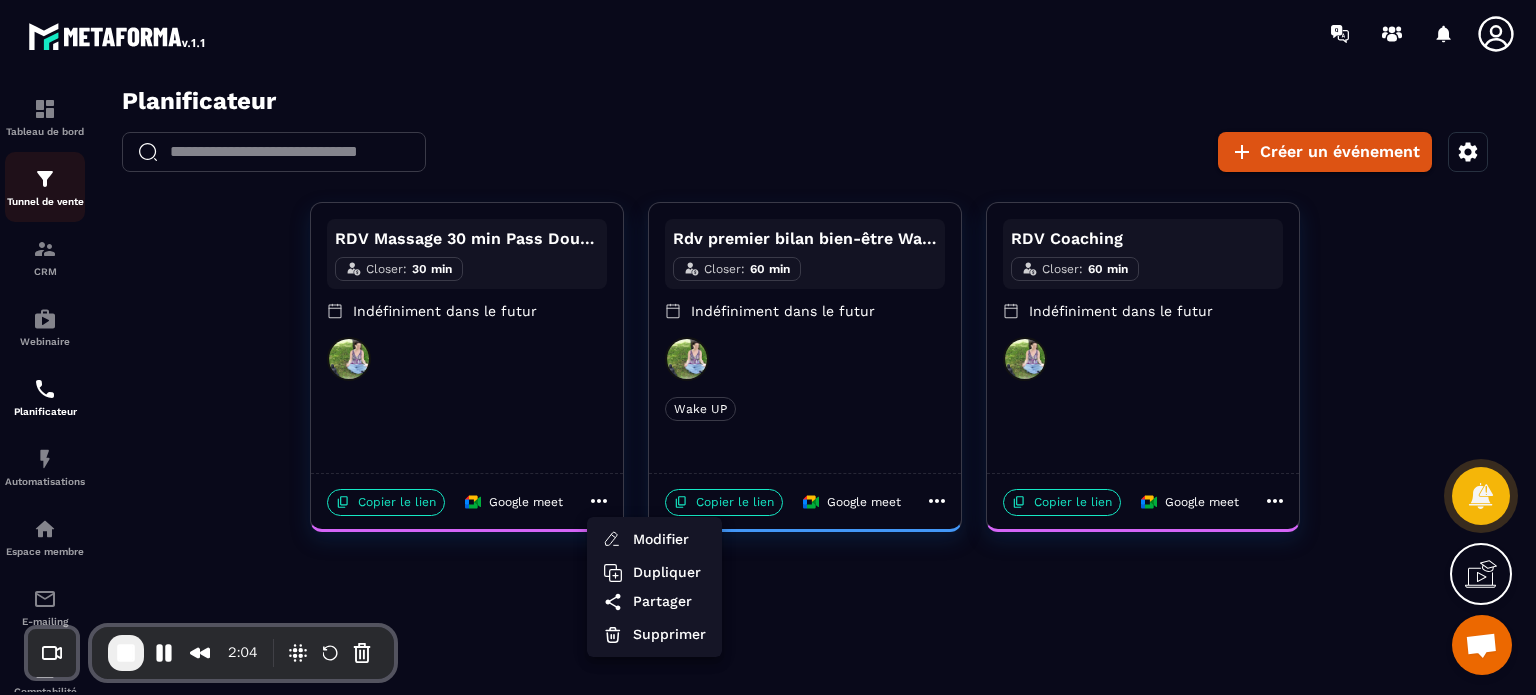 click on "Tunnel de vente" at bounding box center (45, 201) 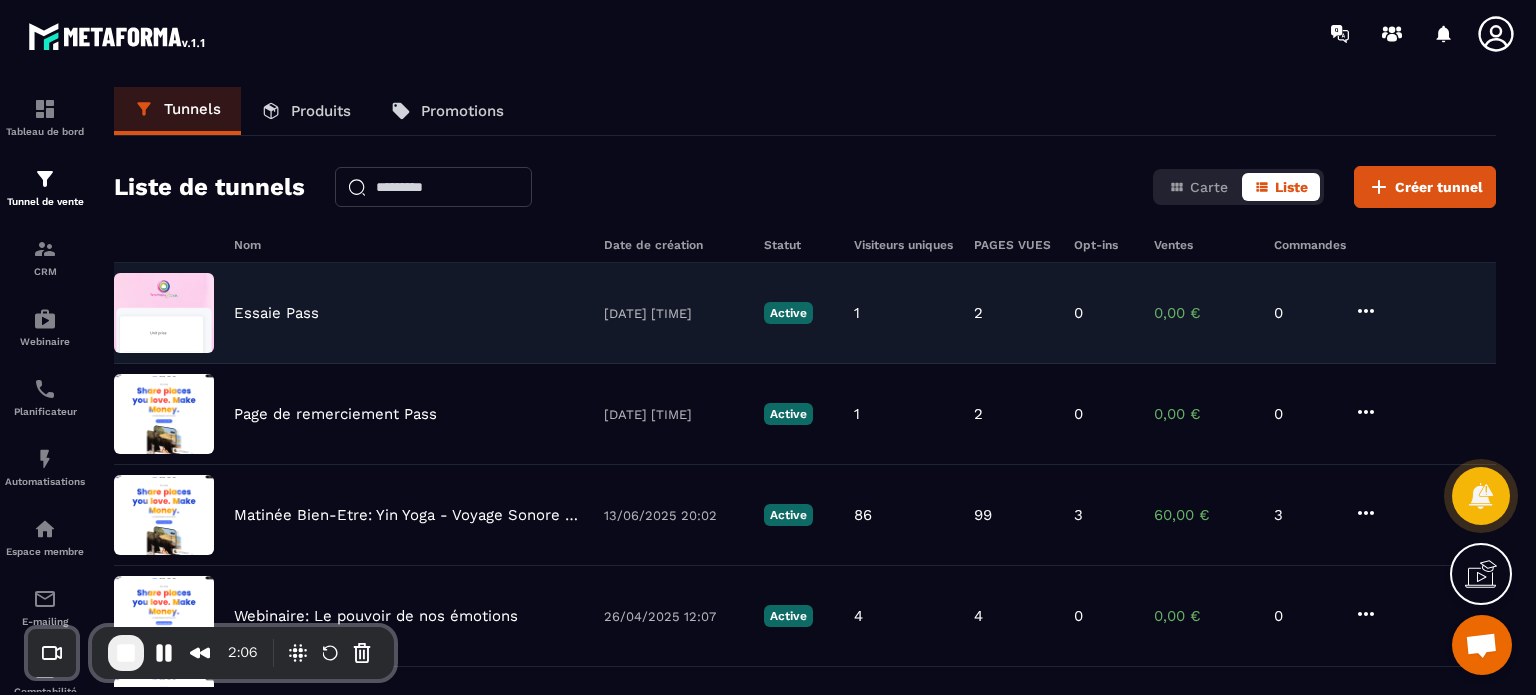 click on "Essaie Pass" at bounding box center (276, 313) 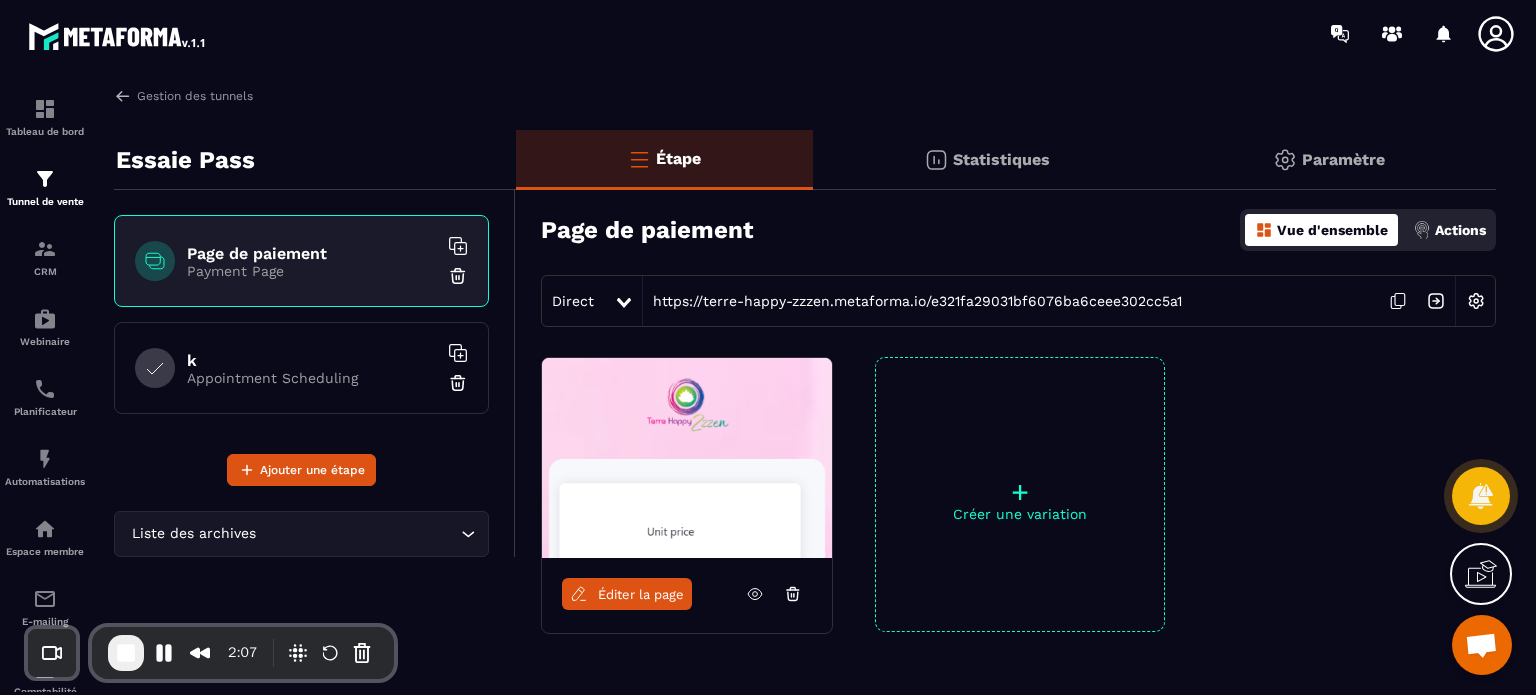 click on "k" at bounding box center (312, 360) 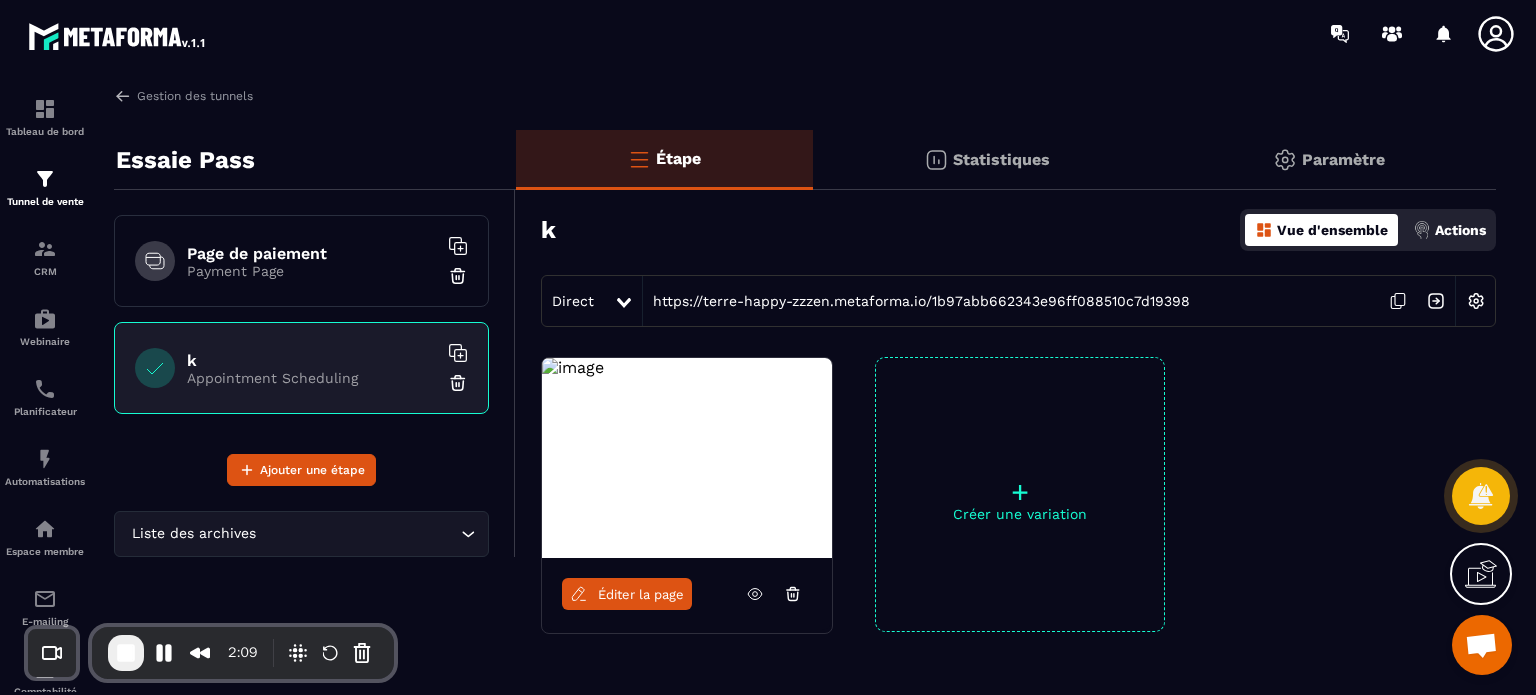 click at bounding box center (1476, 301) 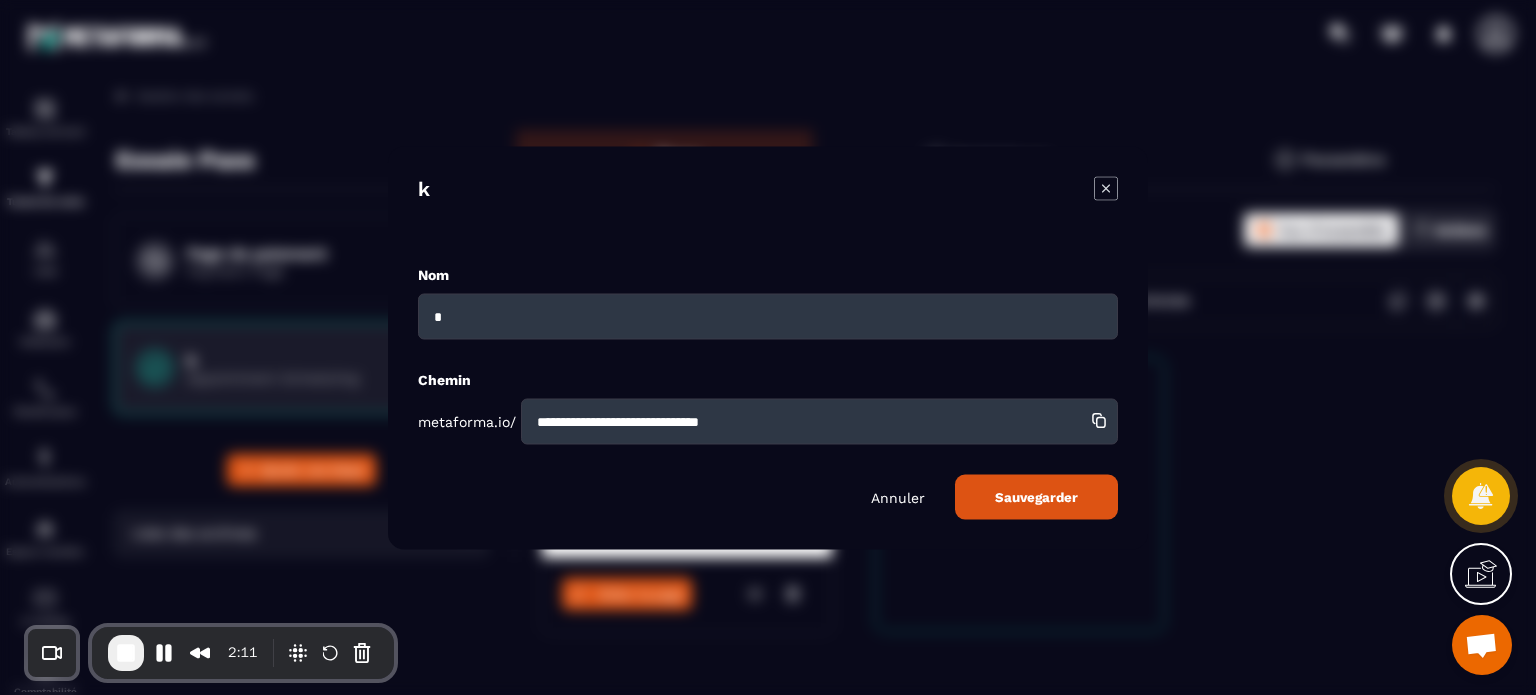 drag, startPoint x: 551, startPoint y: 312, endPoint x: 381, endPoint y: 327, distance: 170.66048 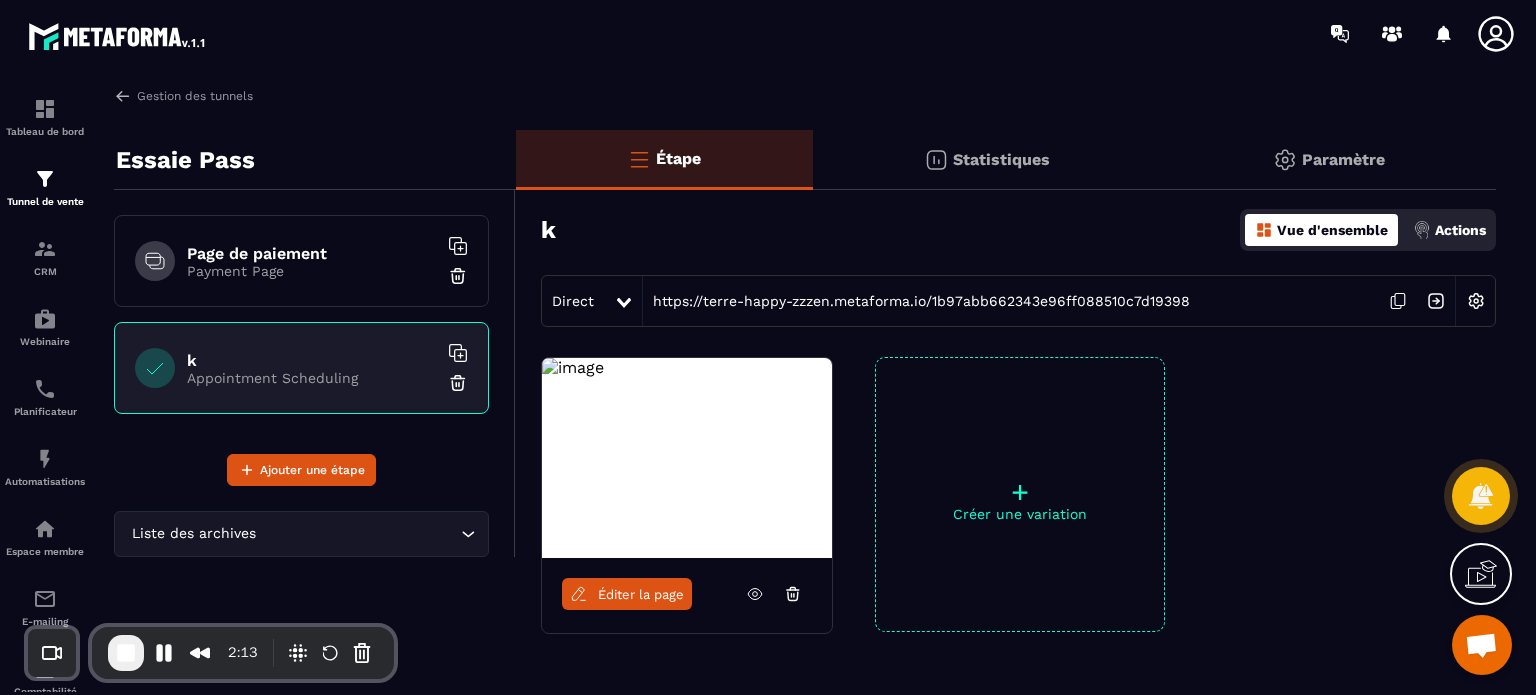 click at bounding box center [1476, 301] 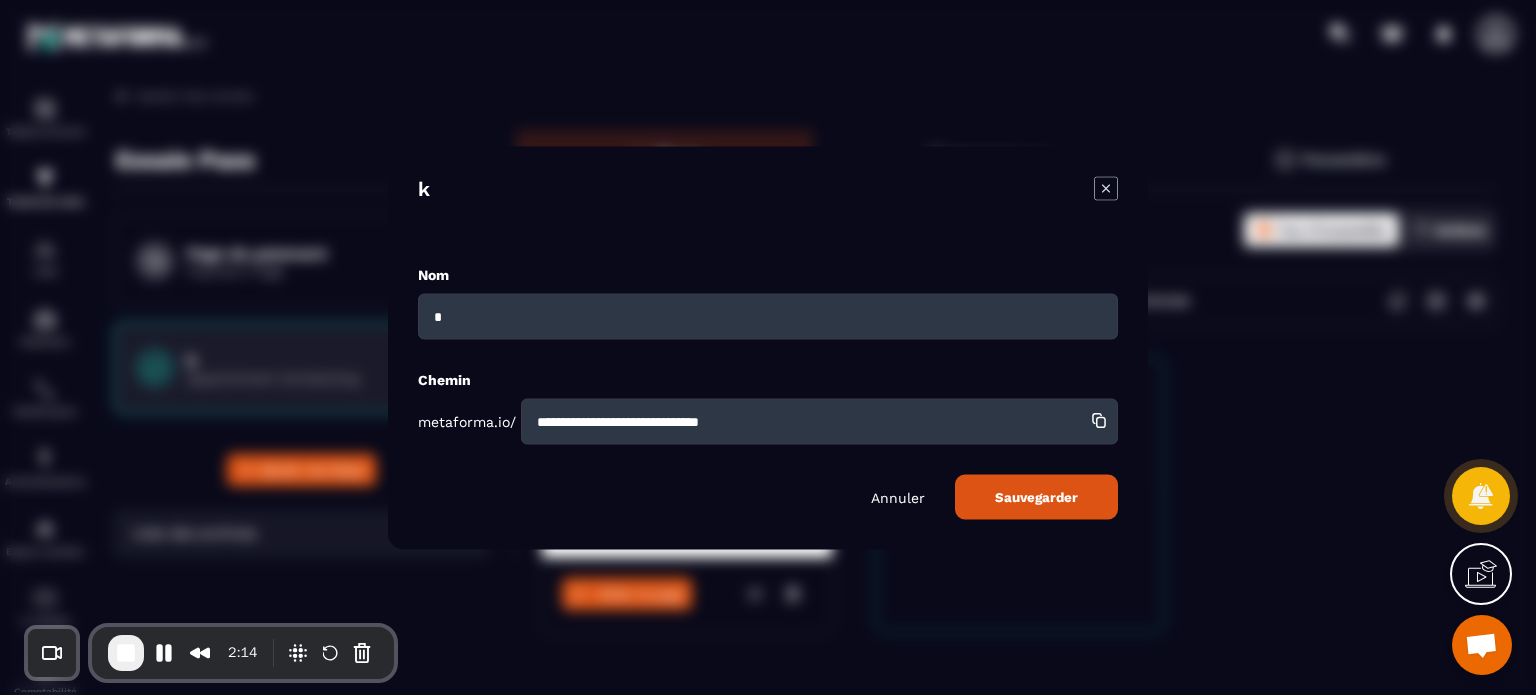 click on "*" at bounding box center (768, 316) 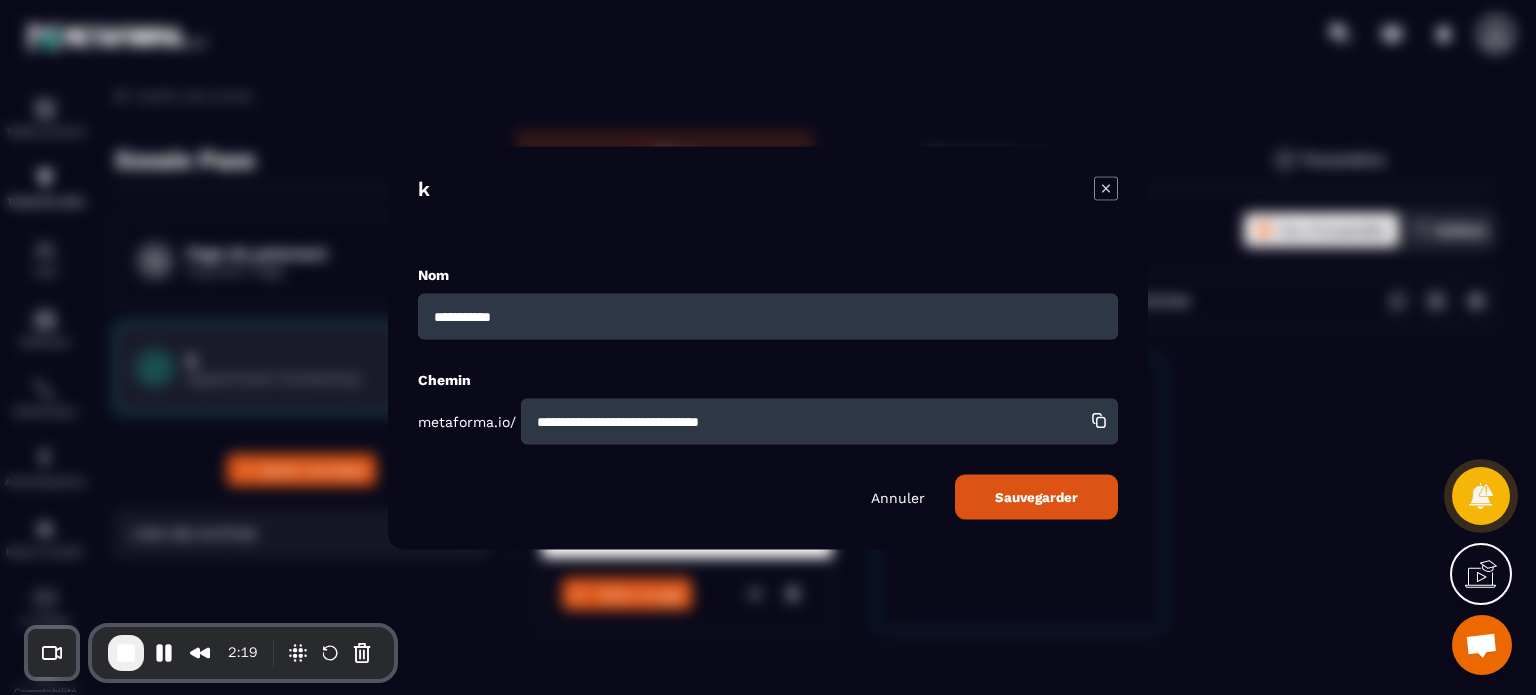 type on "**********" 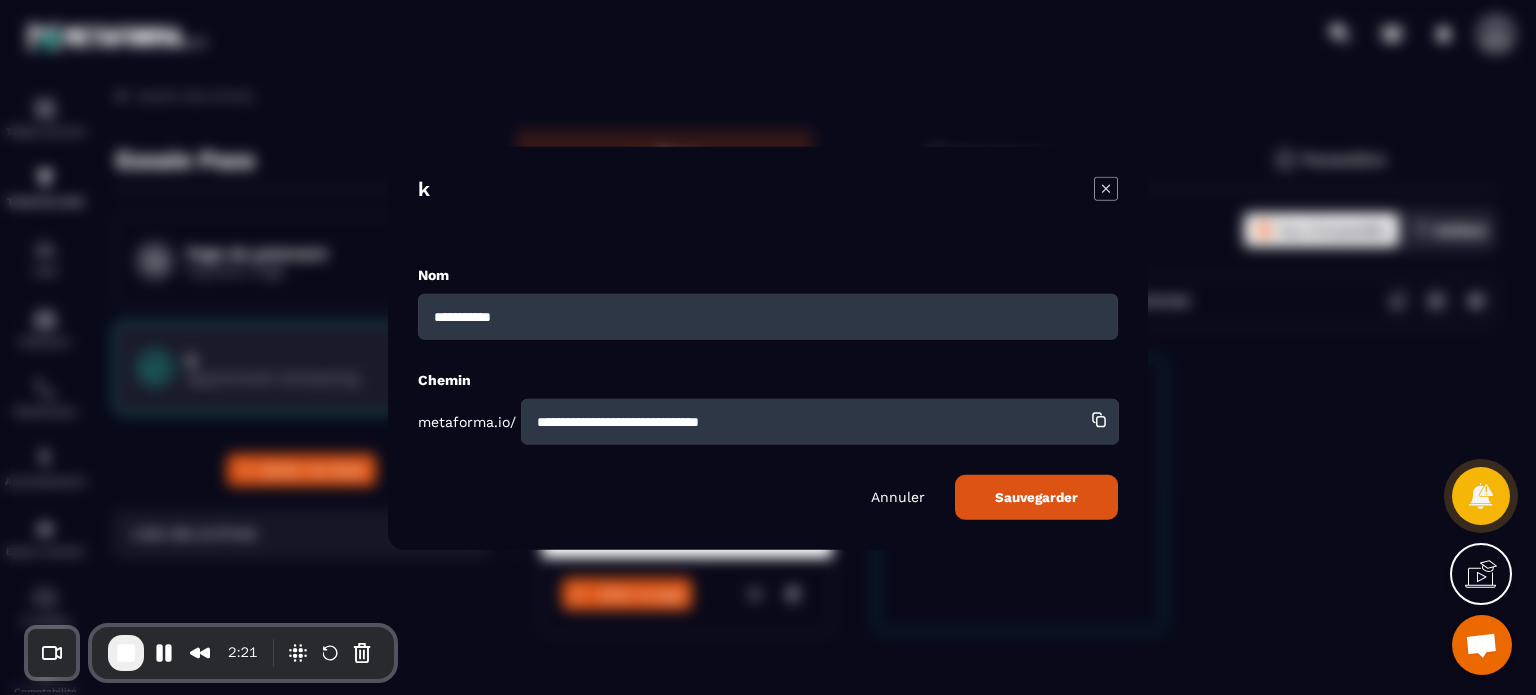 scroll, scrollTop: 0, scrollLeft: 0, axis: both 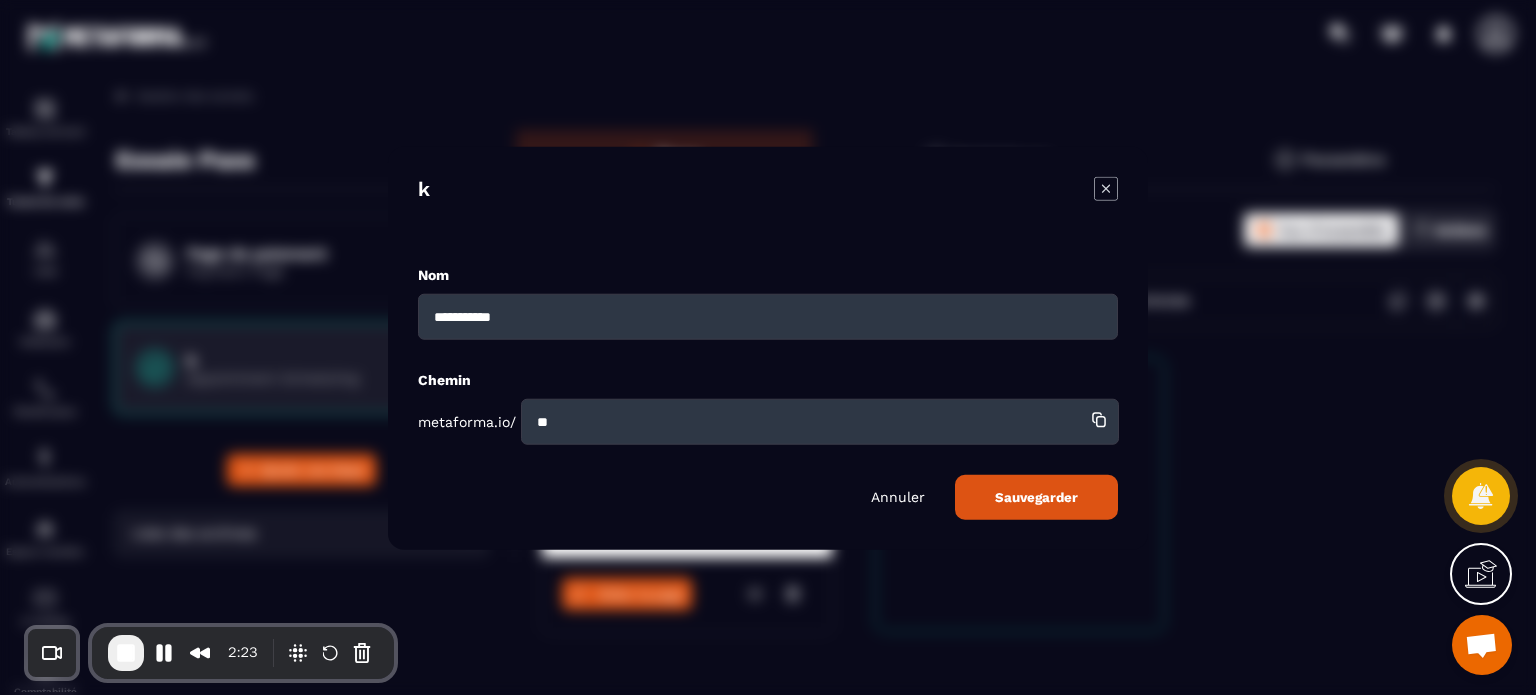type on "*" 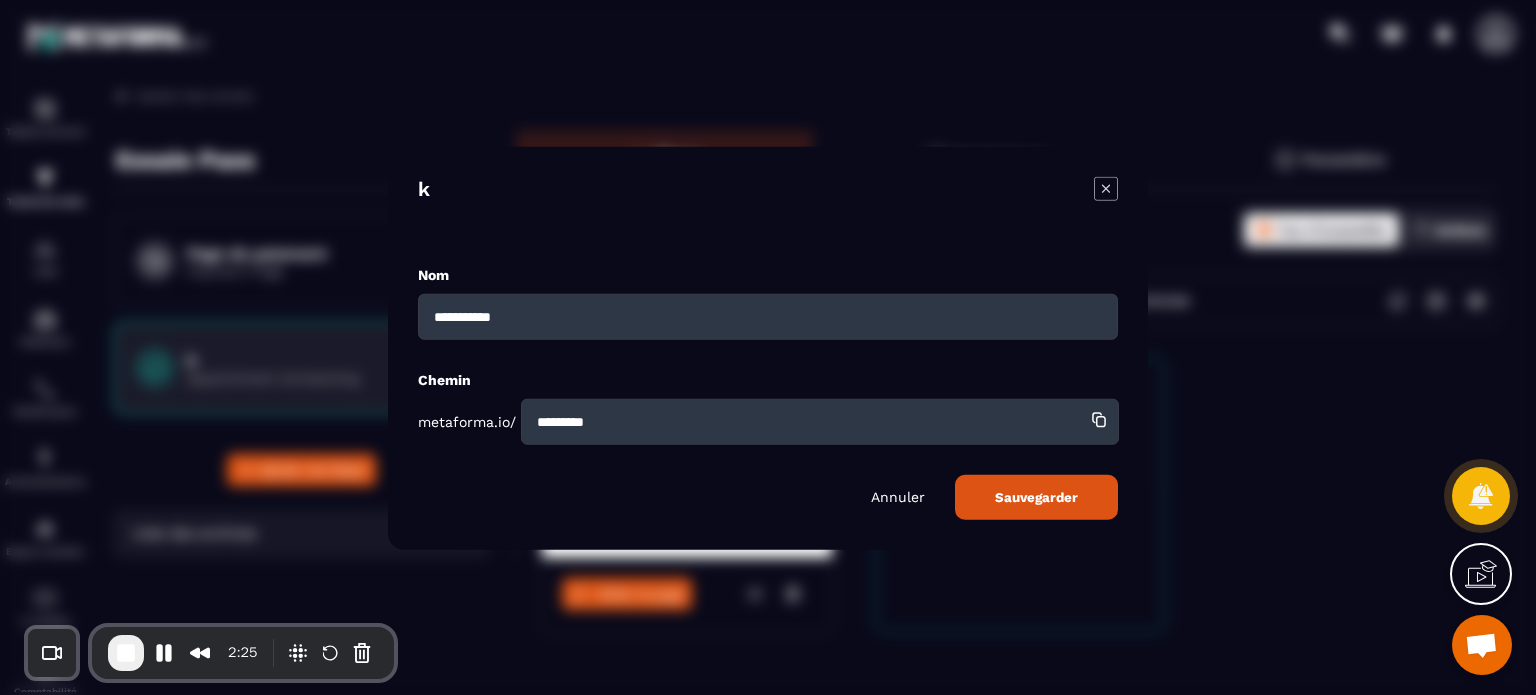 type on "*********" 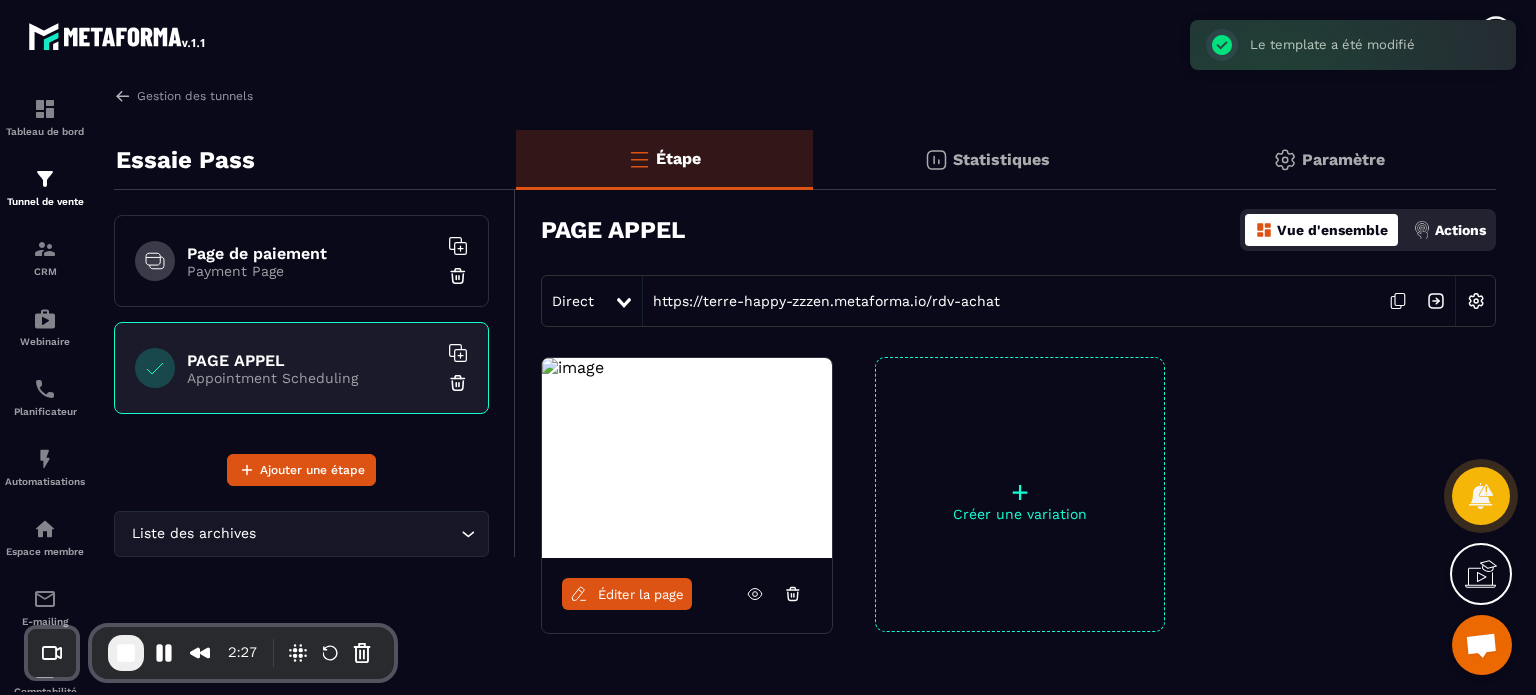 click on "Éditer la page" at bounding box center [627, 594] 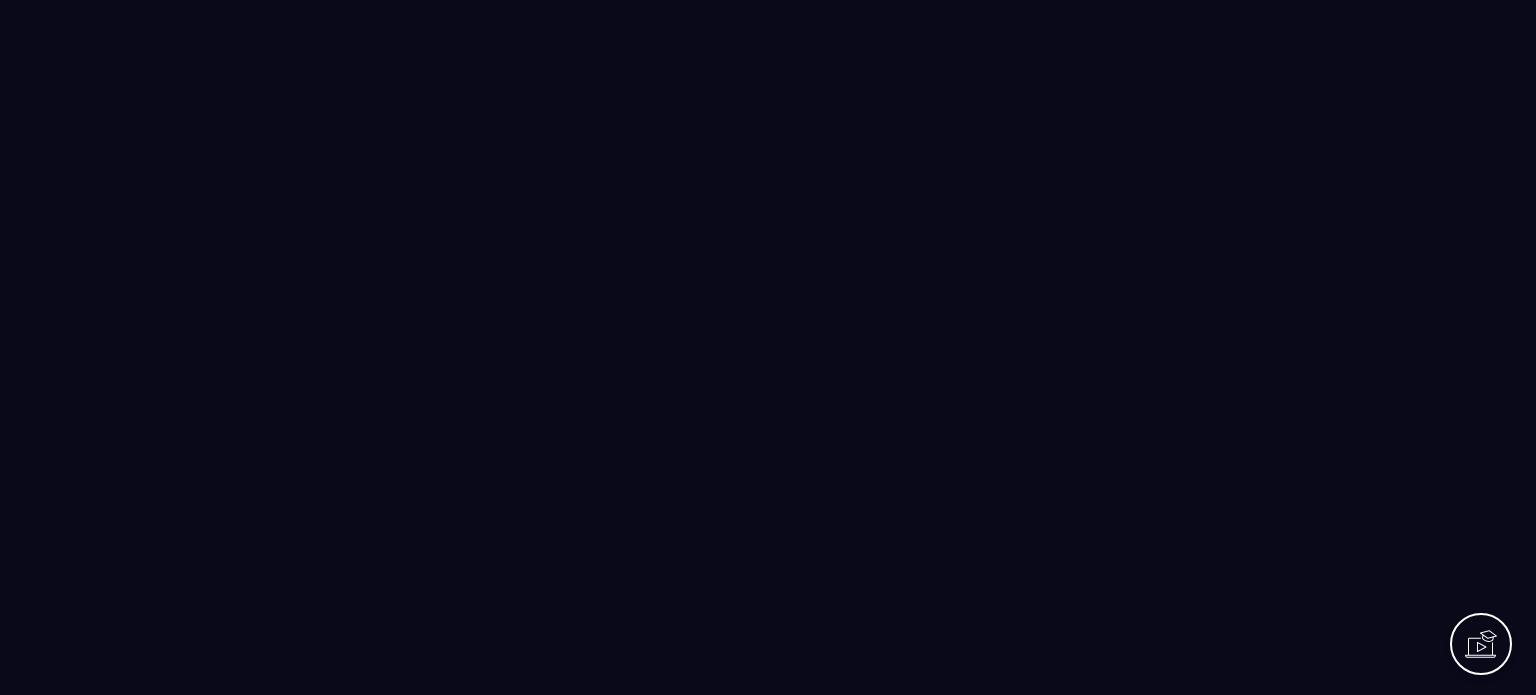 scroll, scrollTop: 0, scrollLeft: 0, axis: both 